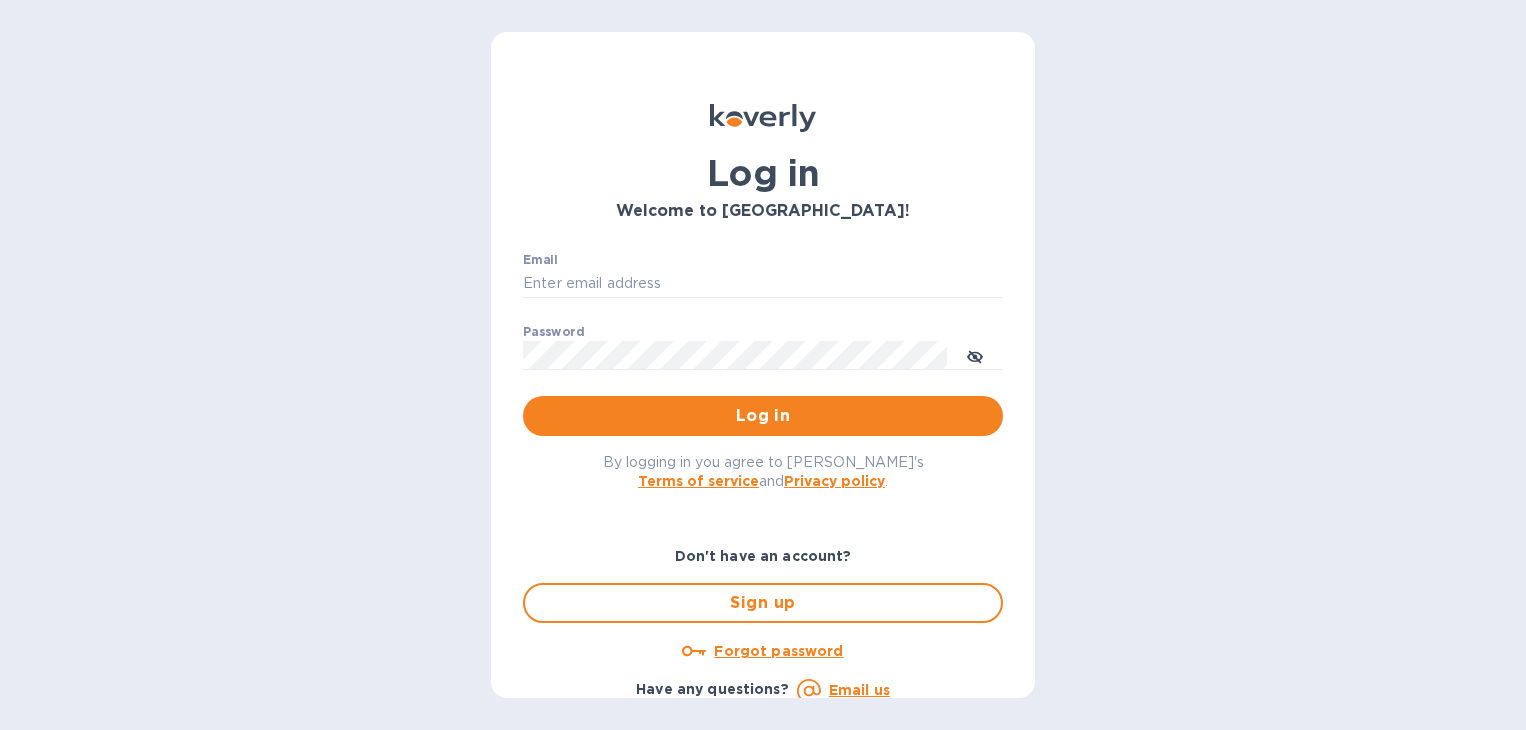 scroll, scrollTop: 0, scrollLeft: 0, axis: both 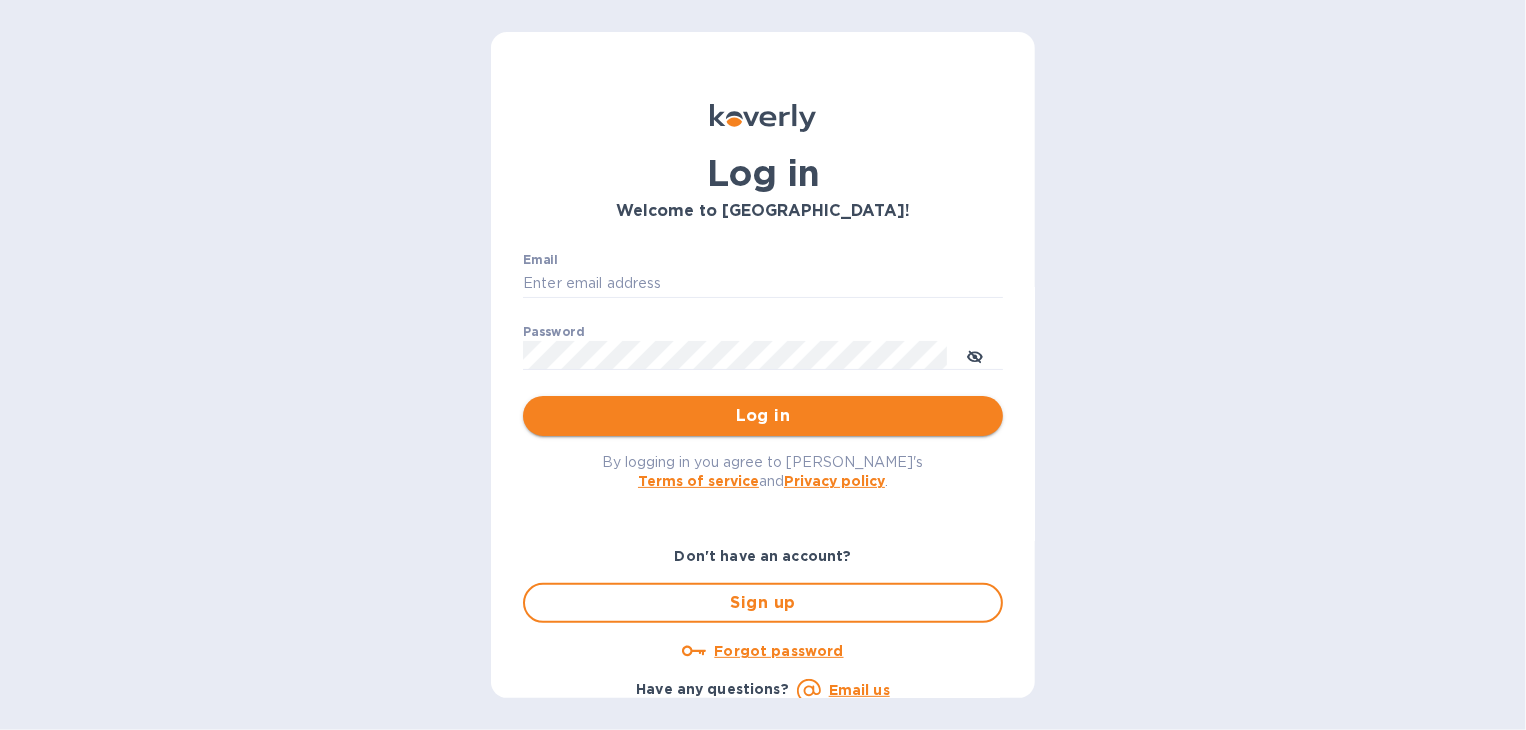 type on "info@healthsmartfoods.com" 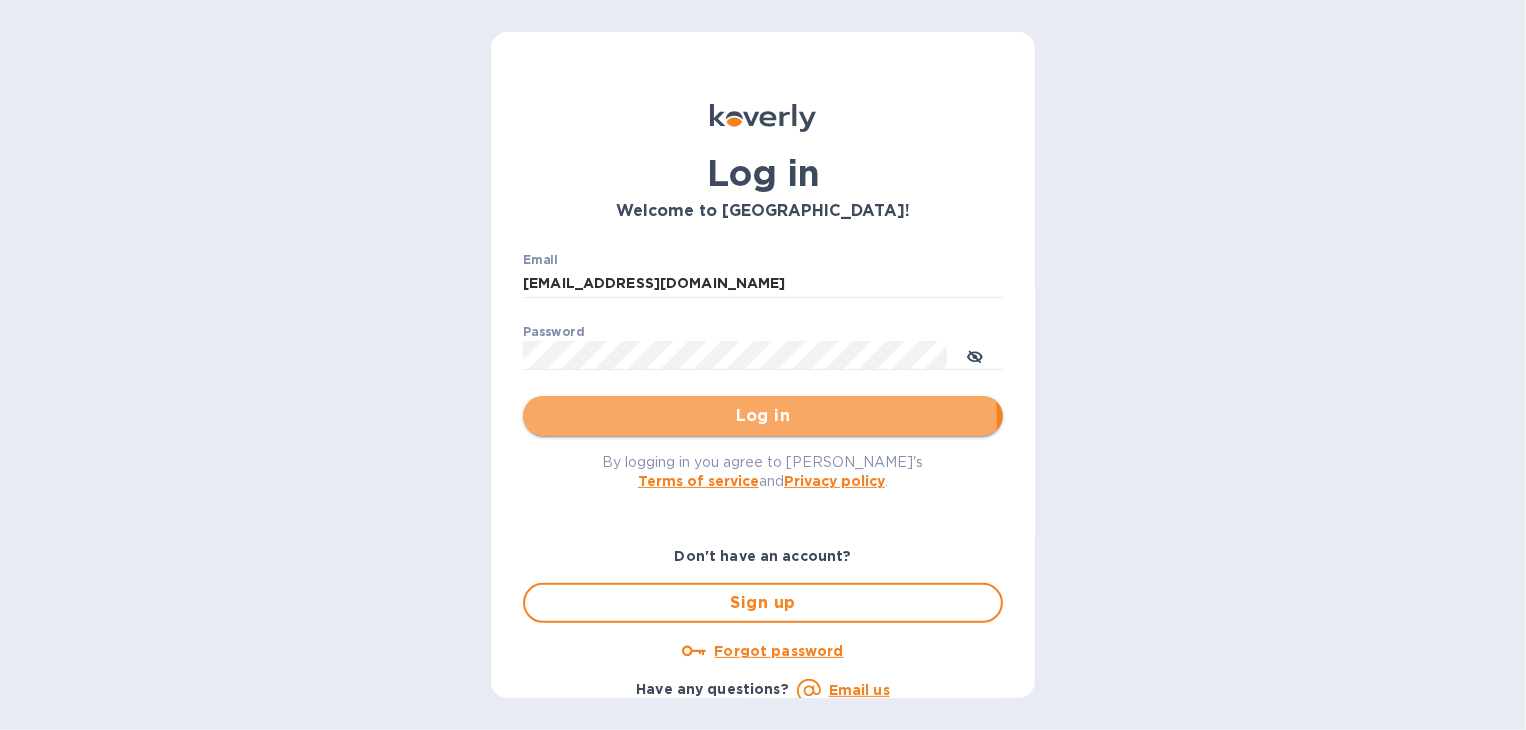 click on "Log in" at bounding box center [763, 416] 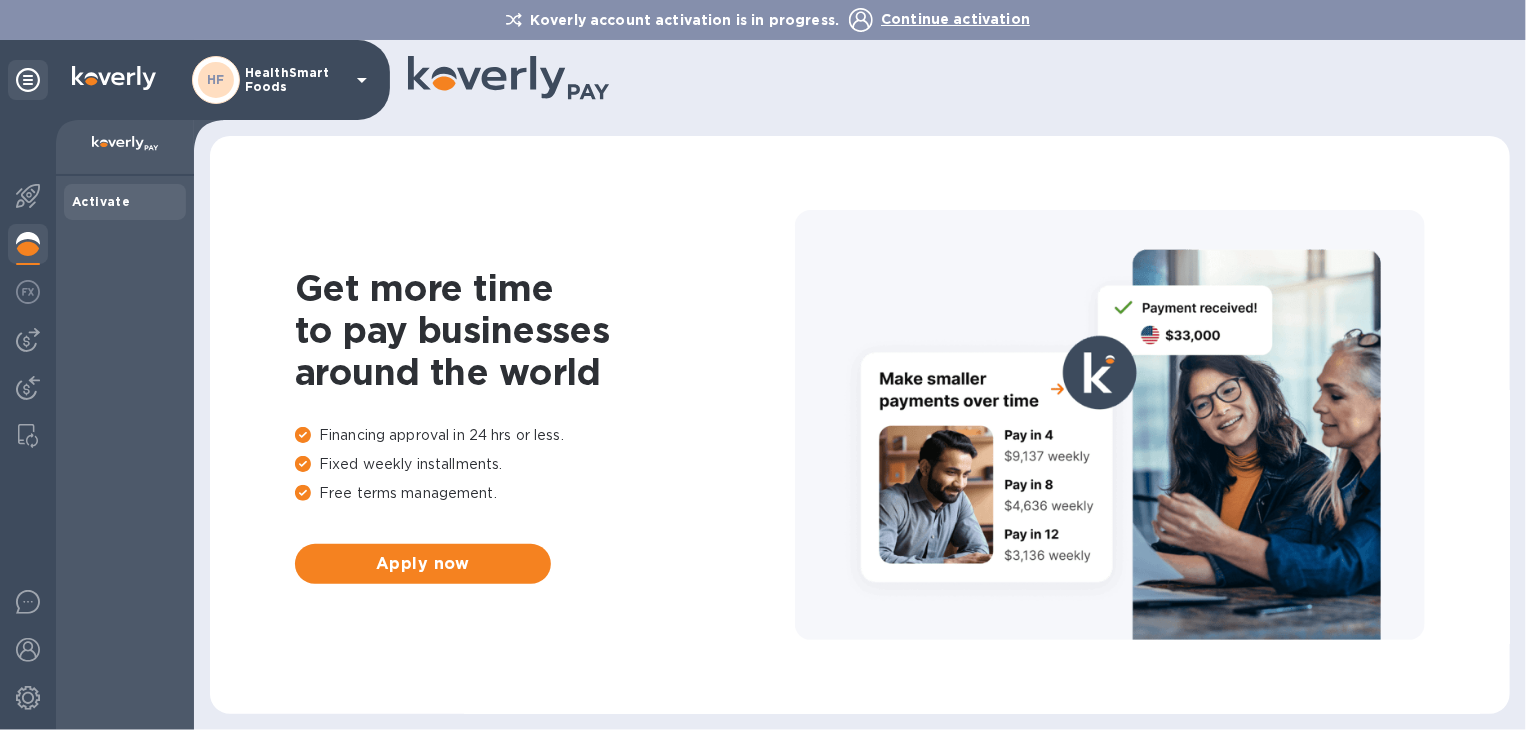 click at bounding box center [28, 244] 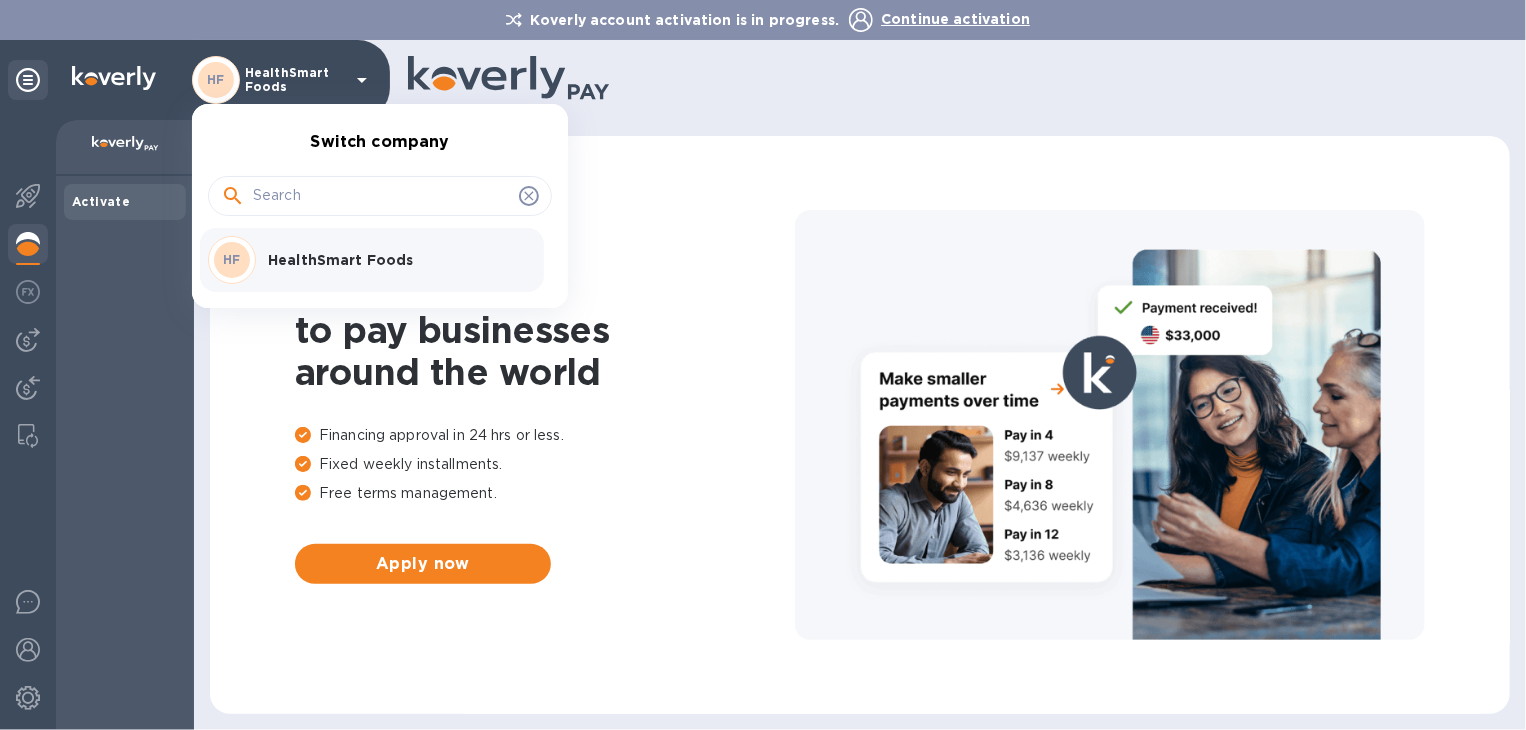 click on "HealthSmart Foods" at bounding box center [394, 260] 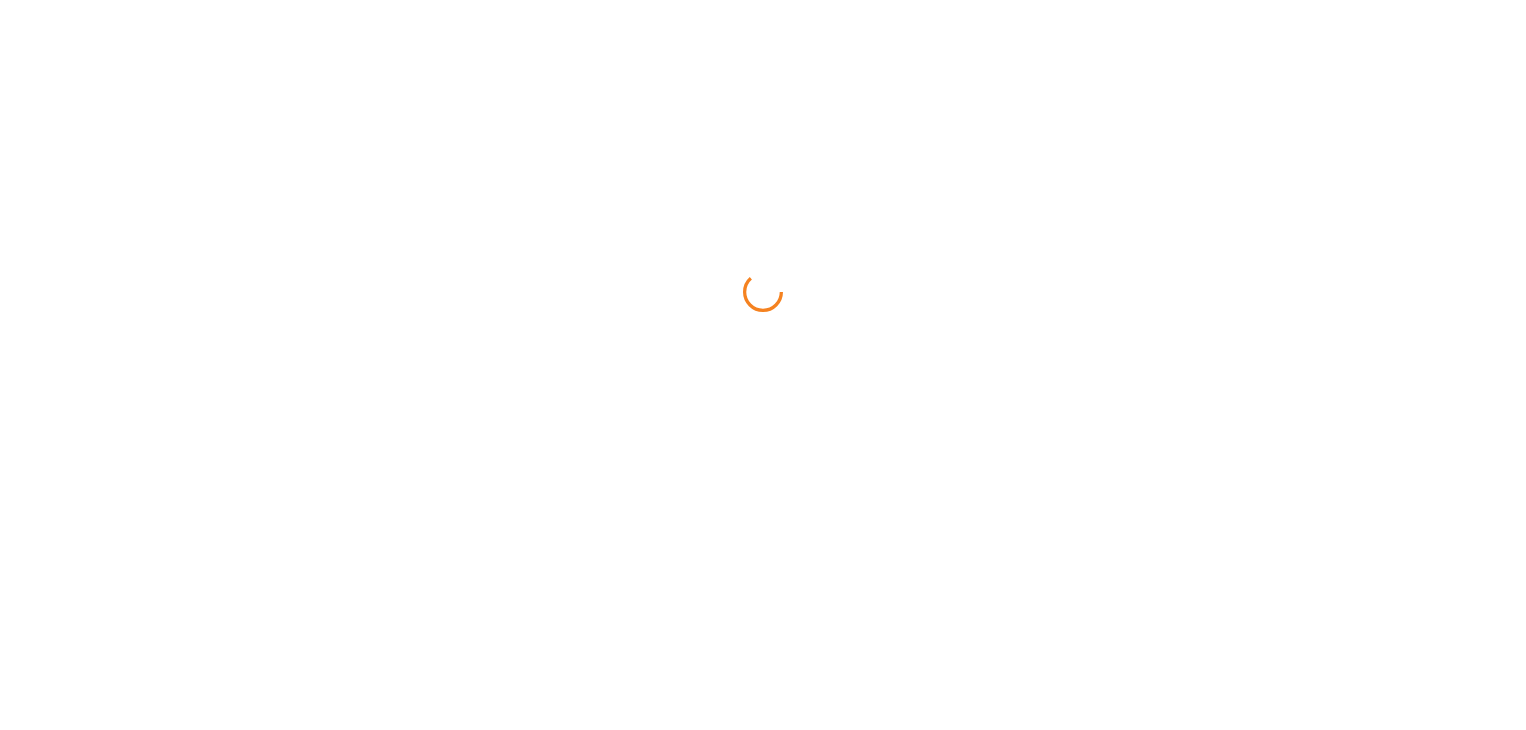 scroll, scrollTop: 0, scrollLeft: 0, axis: both 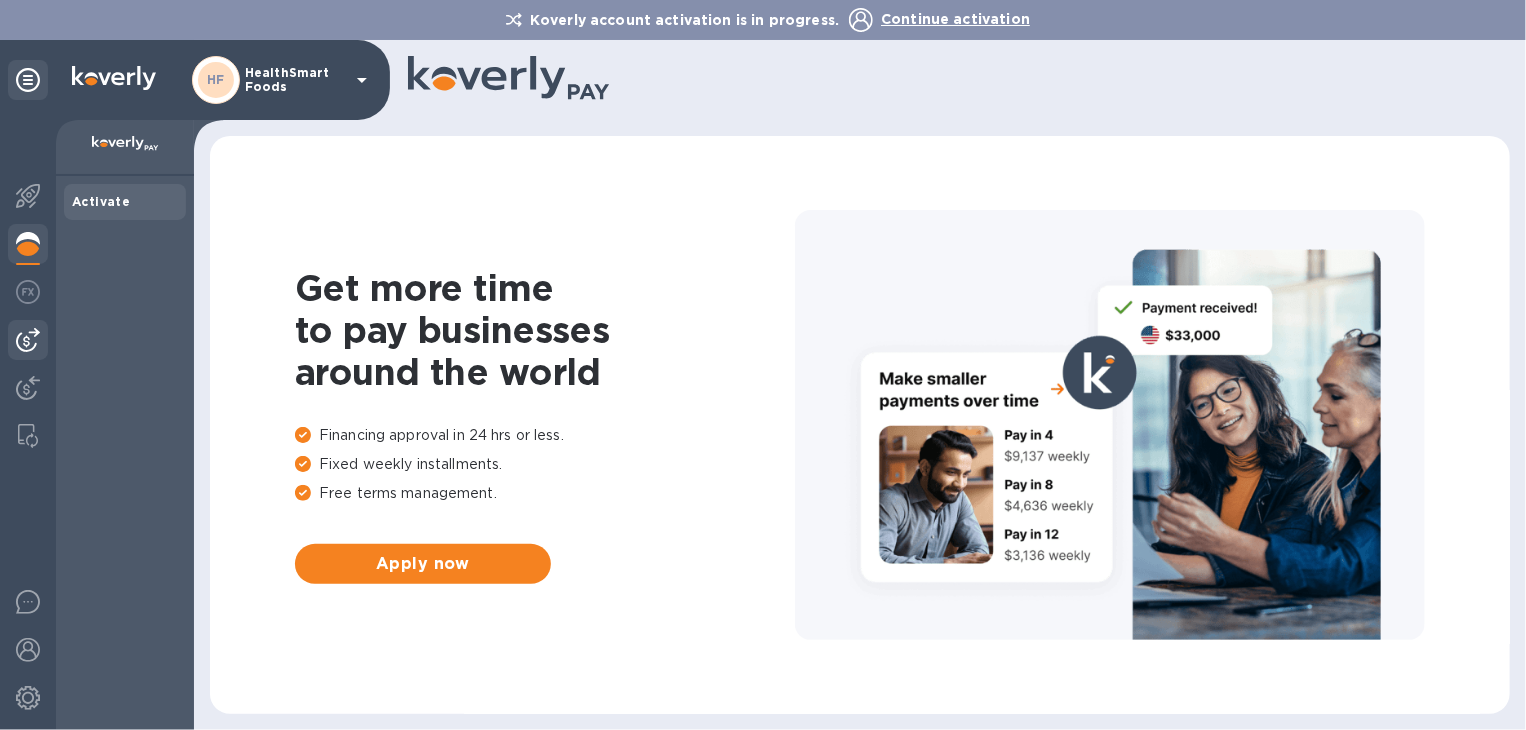 click at bounding box center [28, 340] 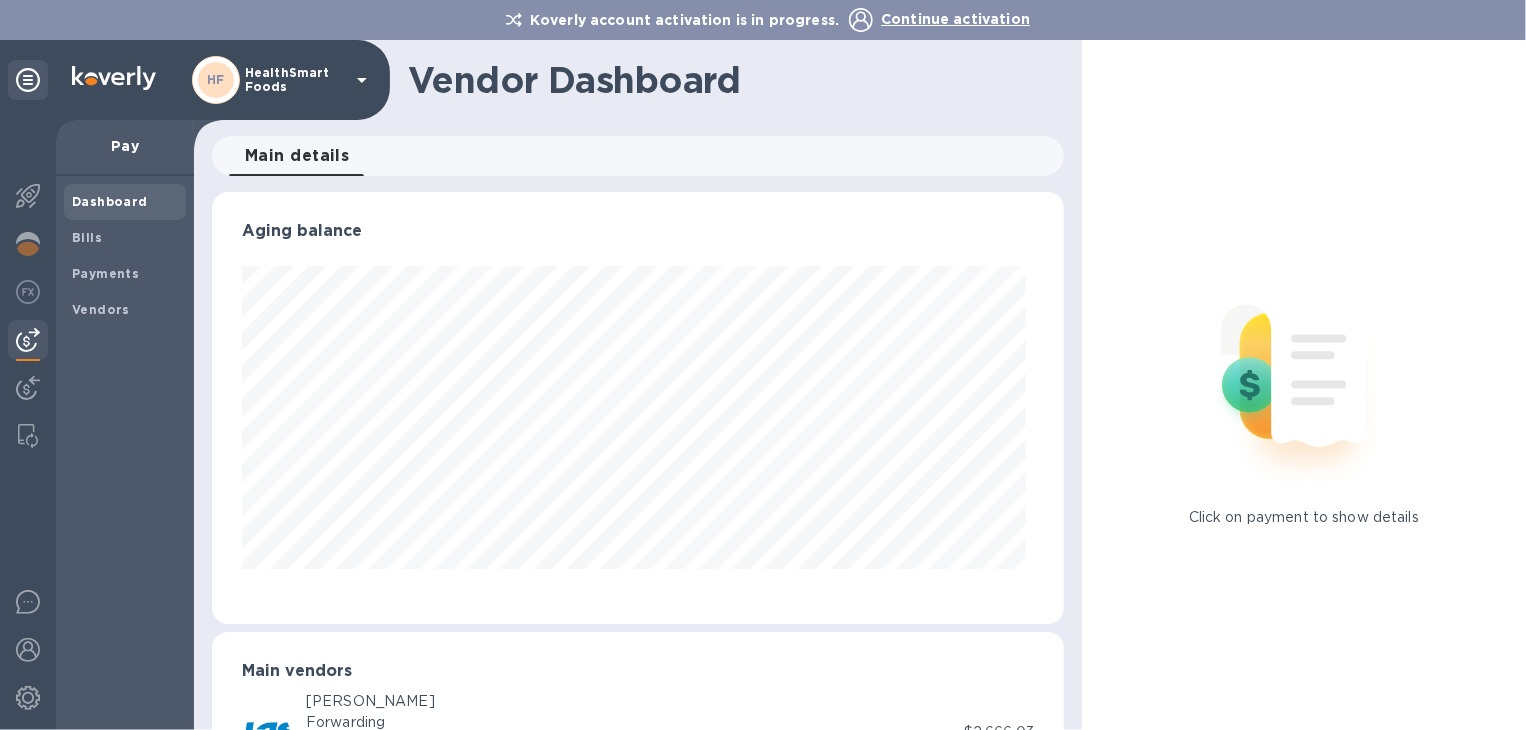 scroll, scrollTop: 999568, scrollLeft: 999156, axis: both 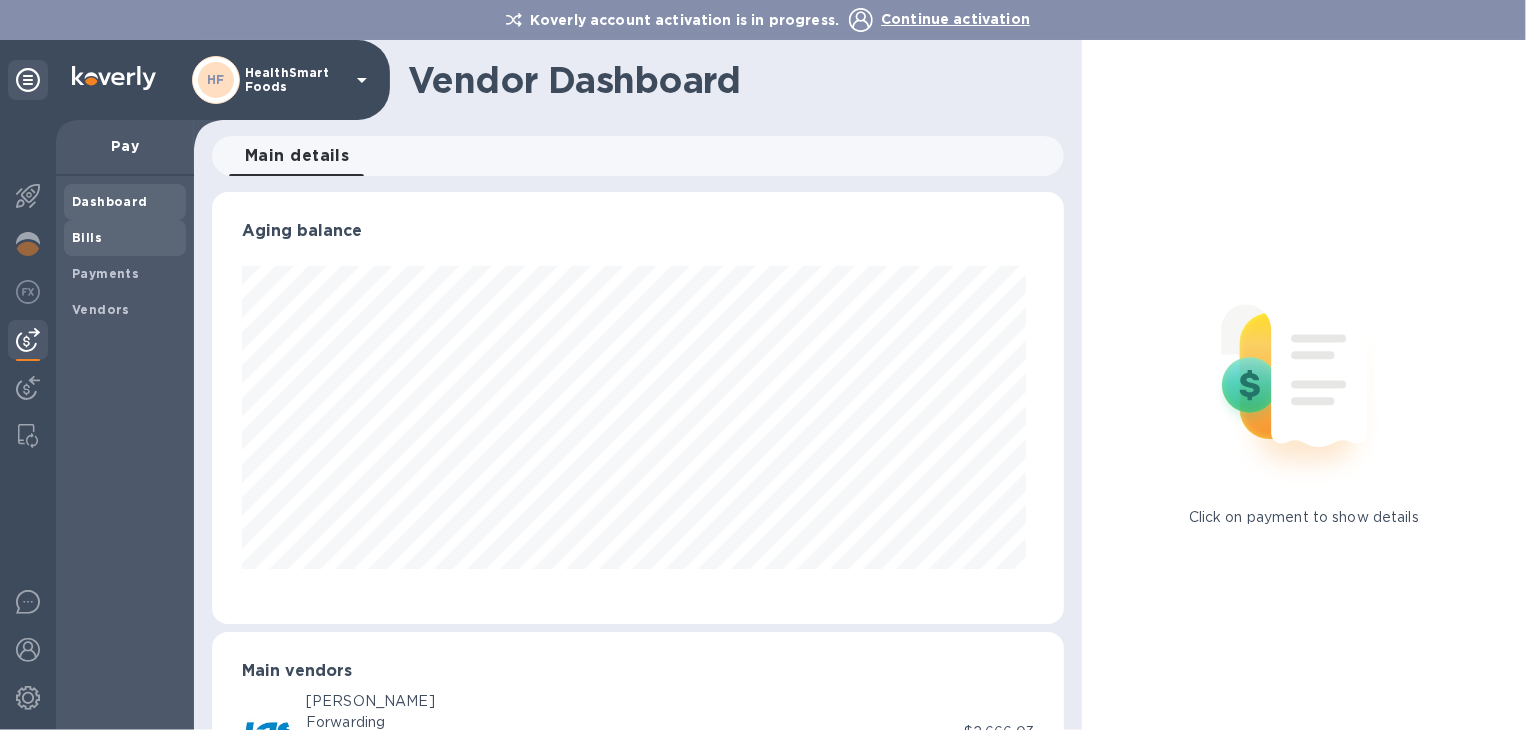 click on "Bills" at bounding box center [87, 237] 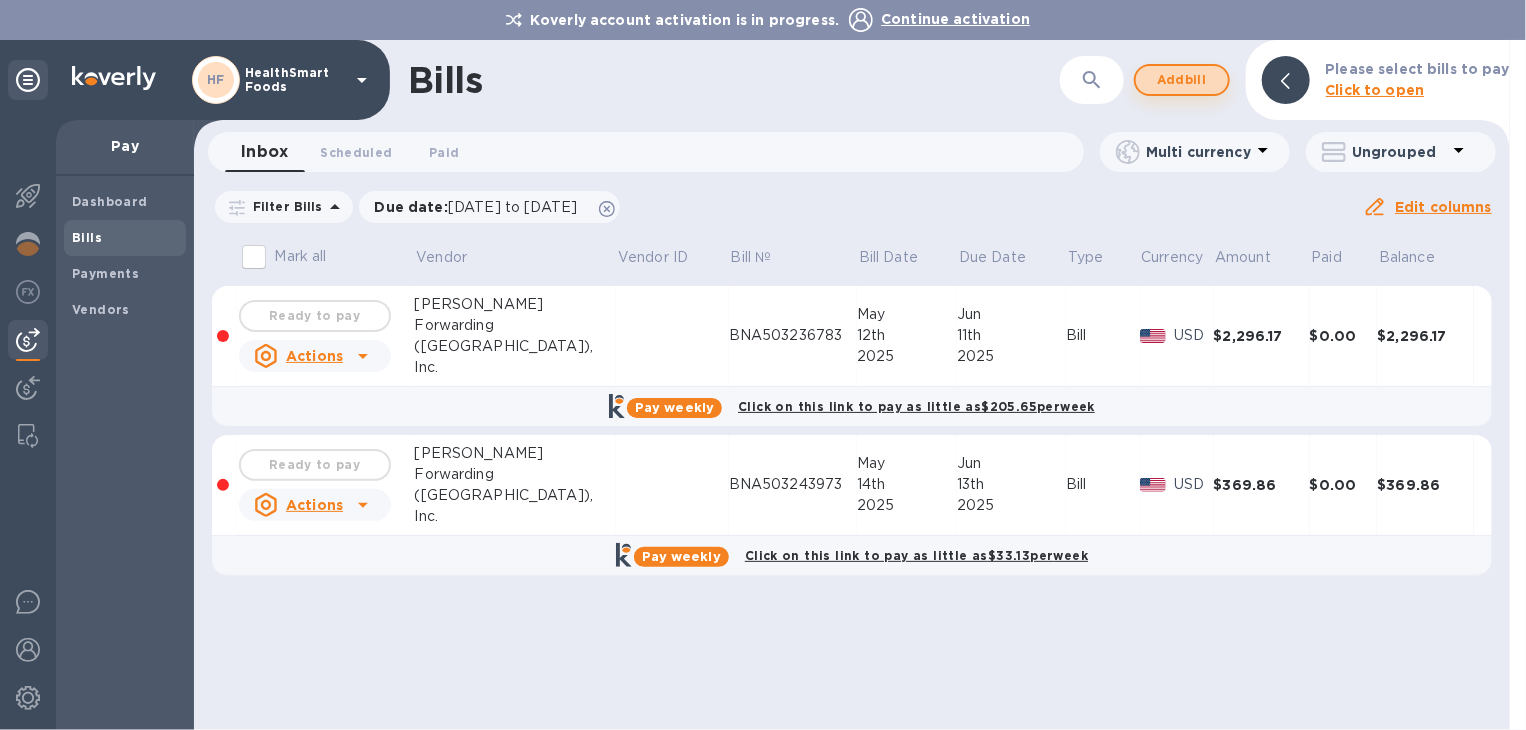 click on "Add   bill" at bounding box center (1182, 80) 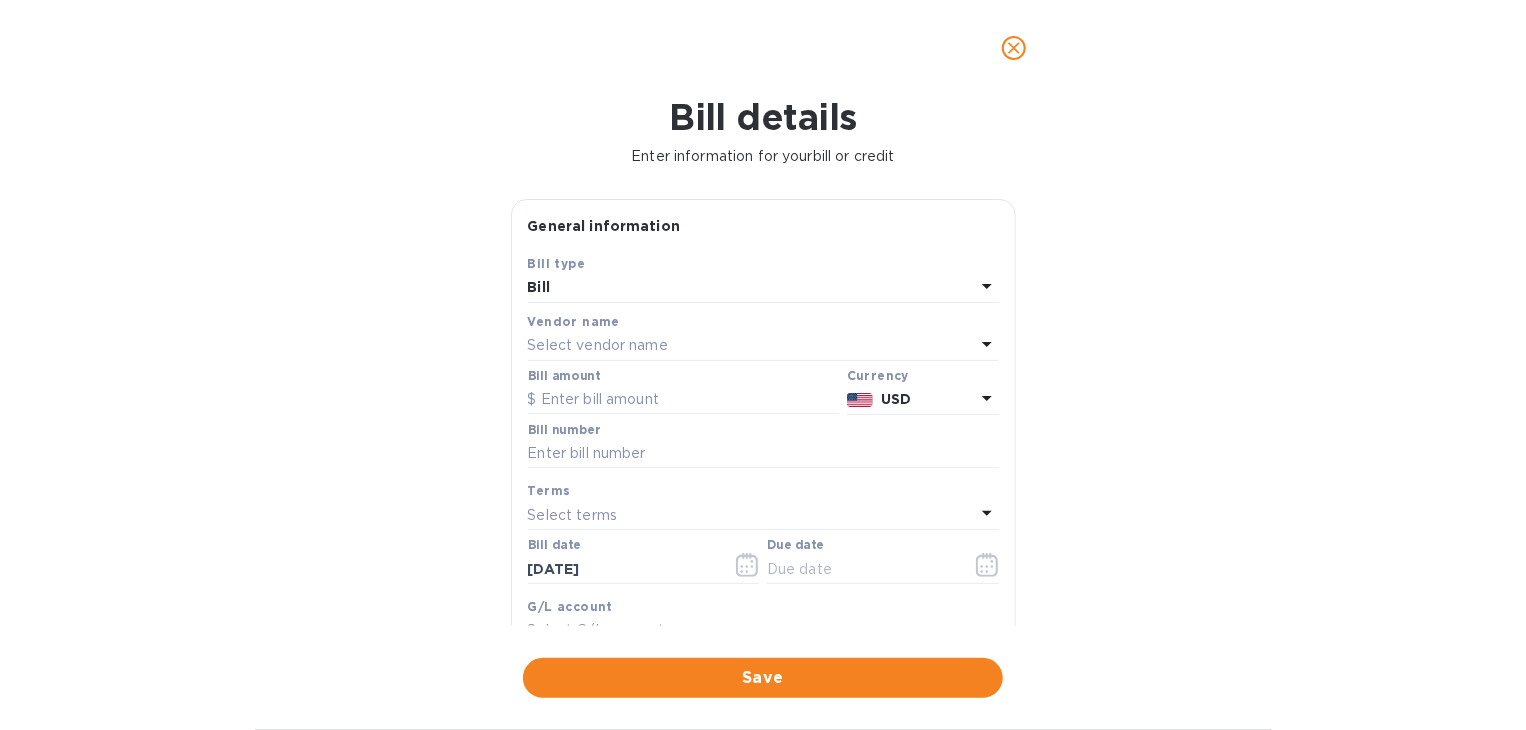 click on "Select vendor name" at bounding box center [598, 345] 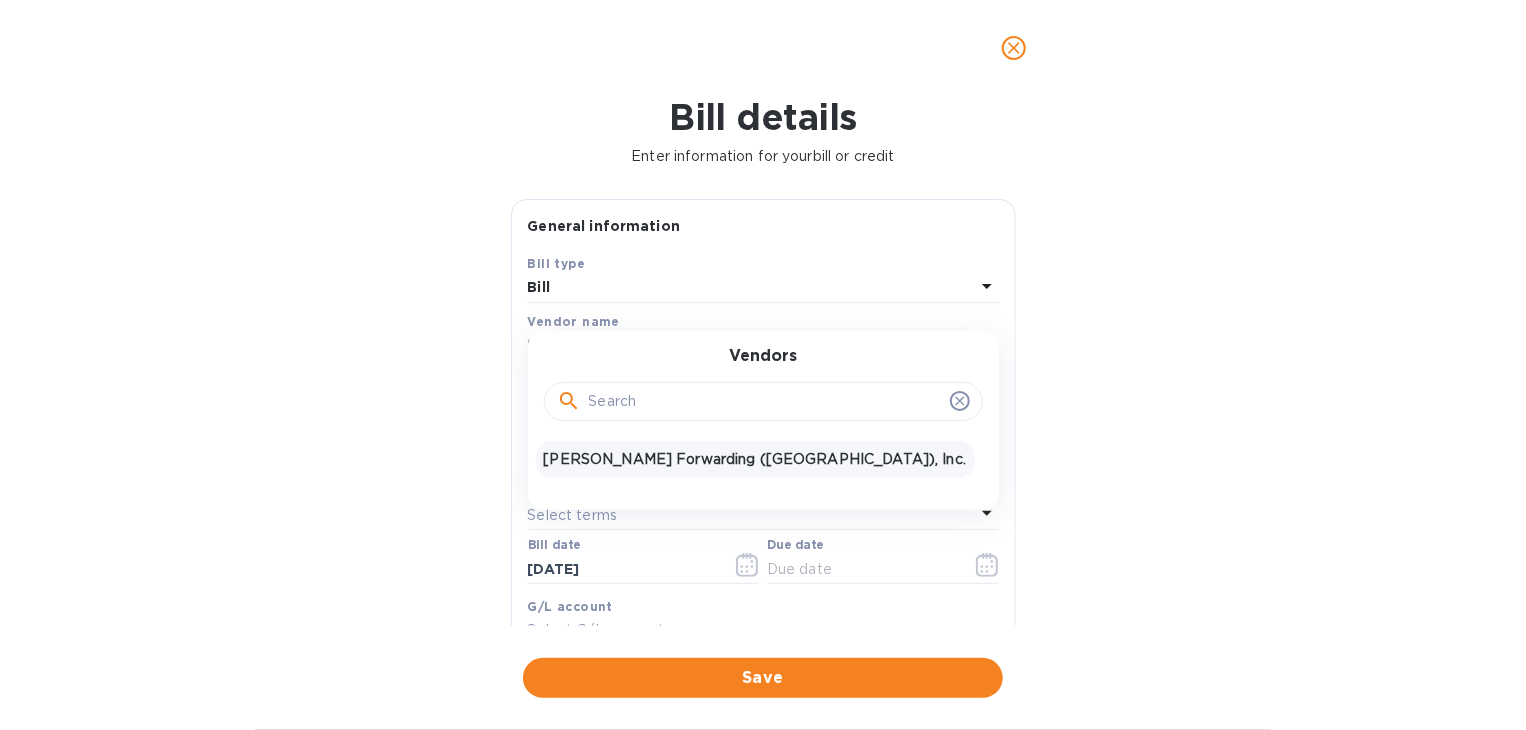 click on "JAS Forwarding (USA), Inc." at bounding box center [755, 459] 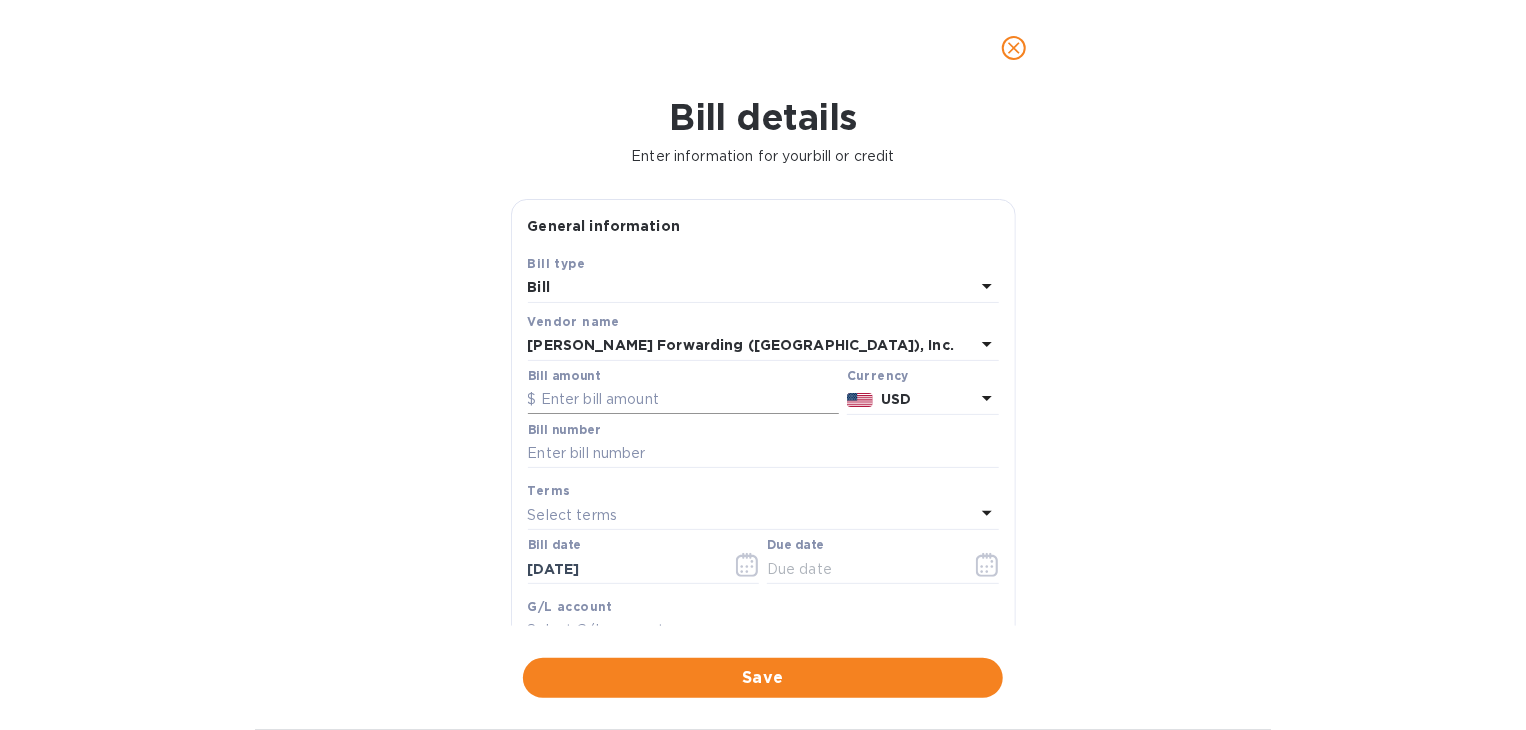 click at bounding box center (683, 400) 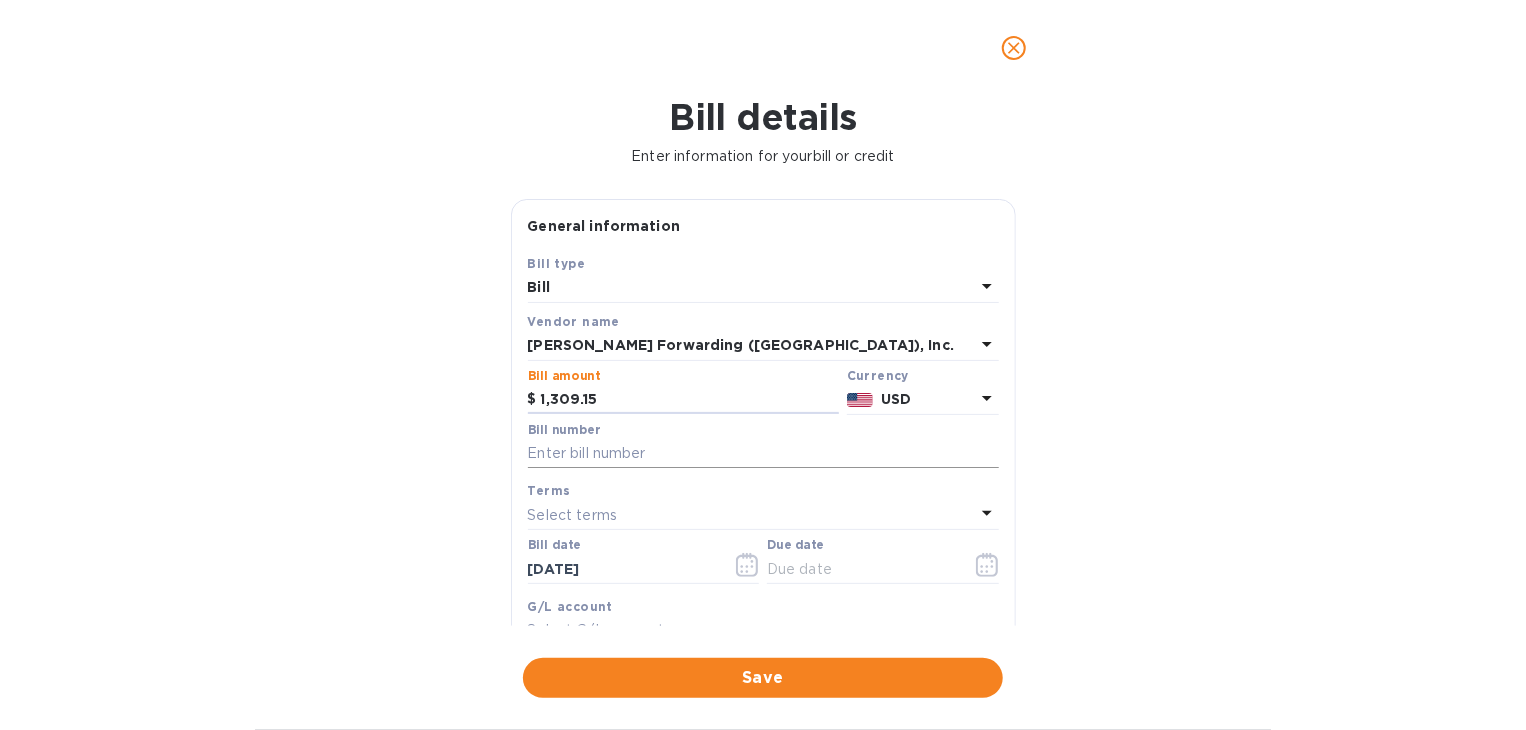 type on "1,309.15" 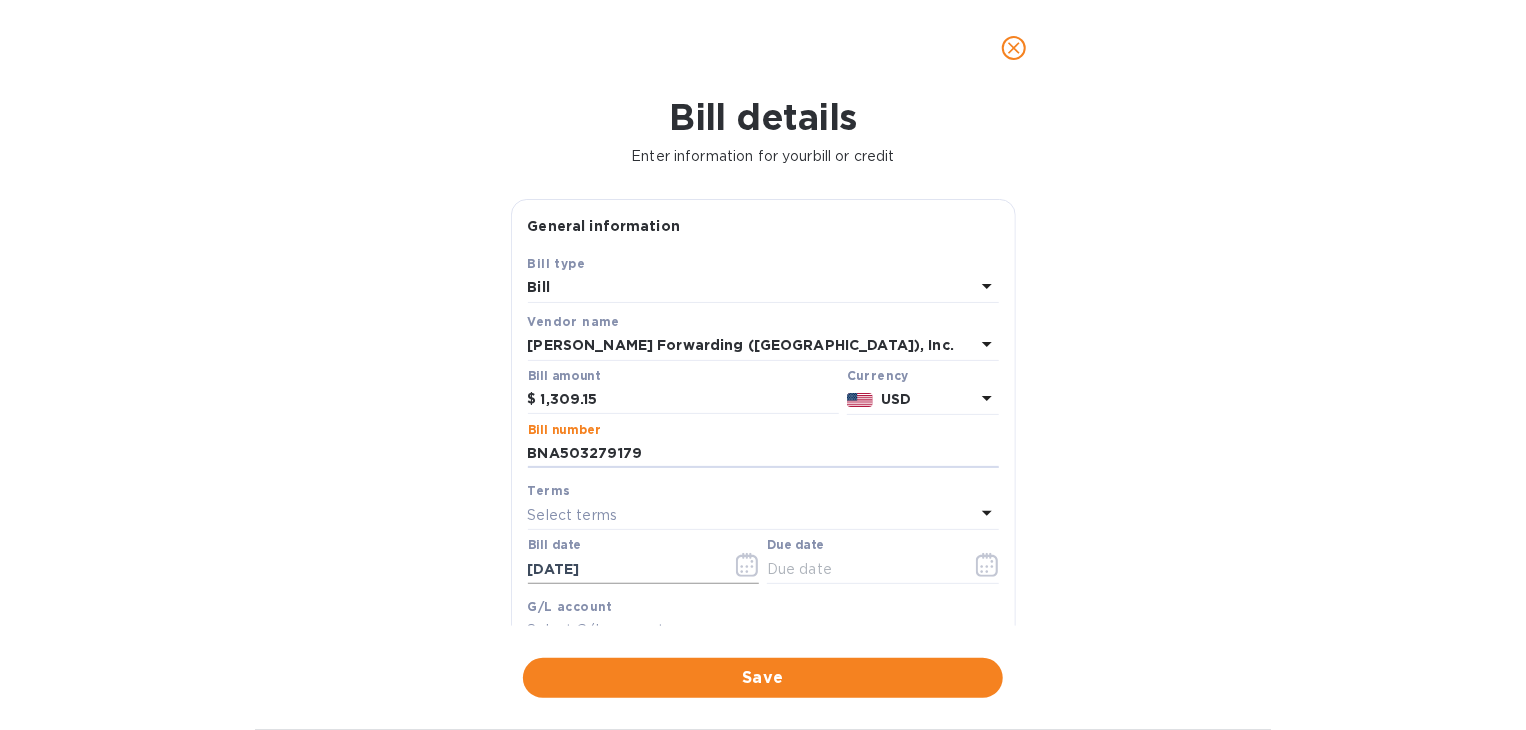 type on "BNA503279179" 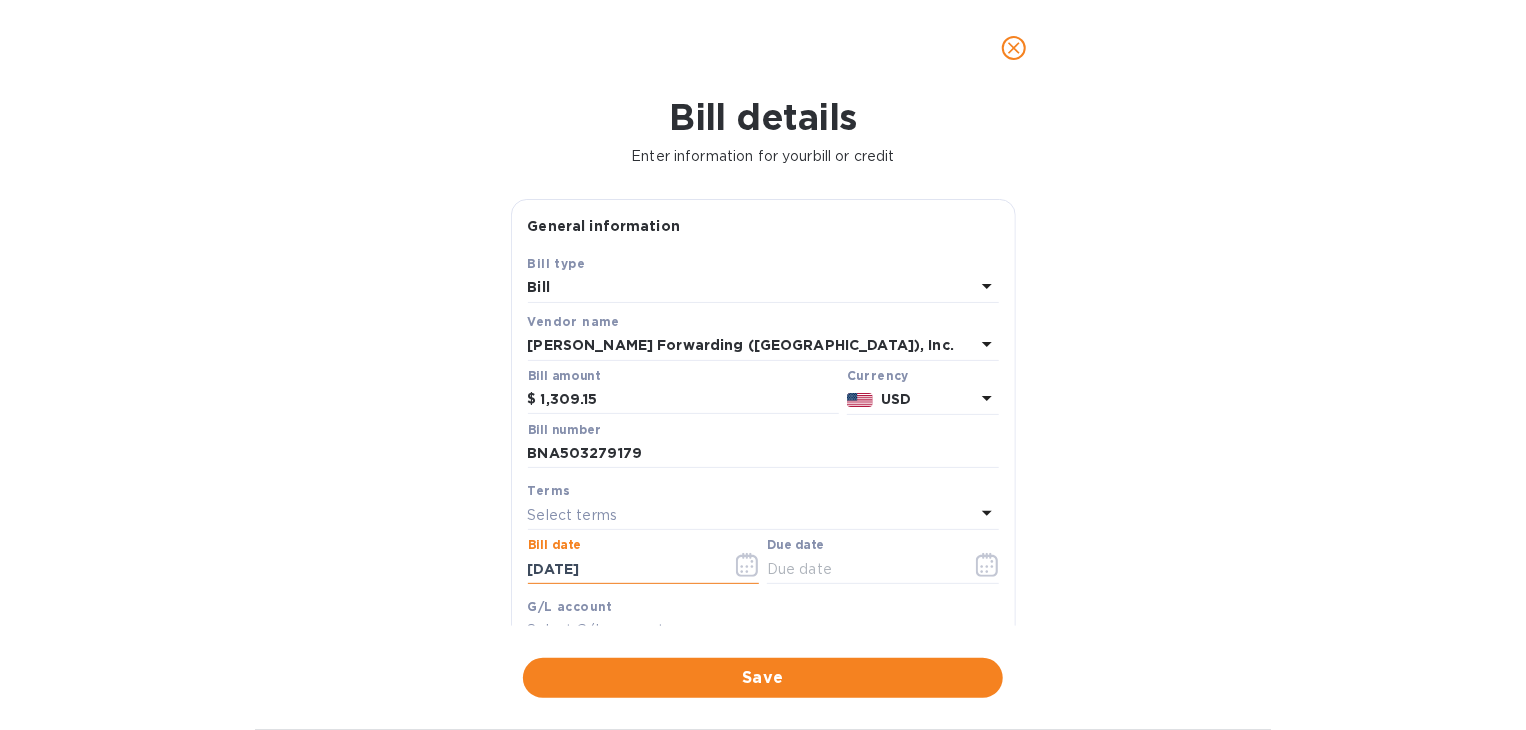drag, startPoint x: 624, startPoint y: 569, endPoint x: 12, endPoint y: 560, distance: 612.06616 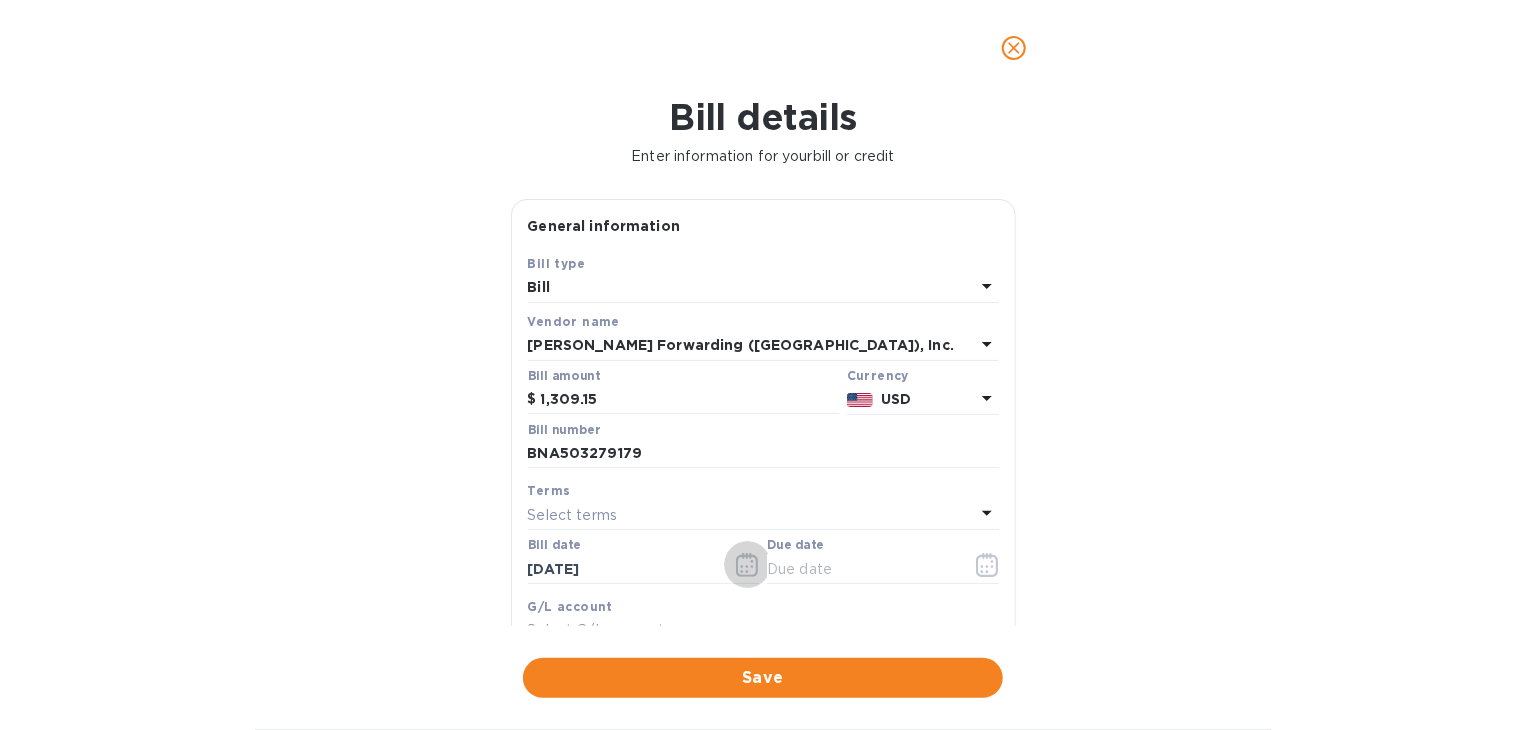 type 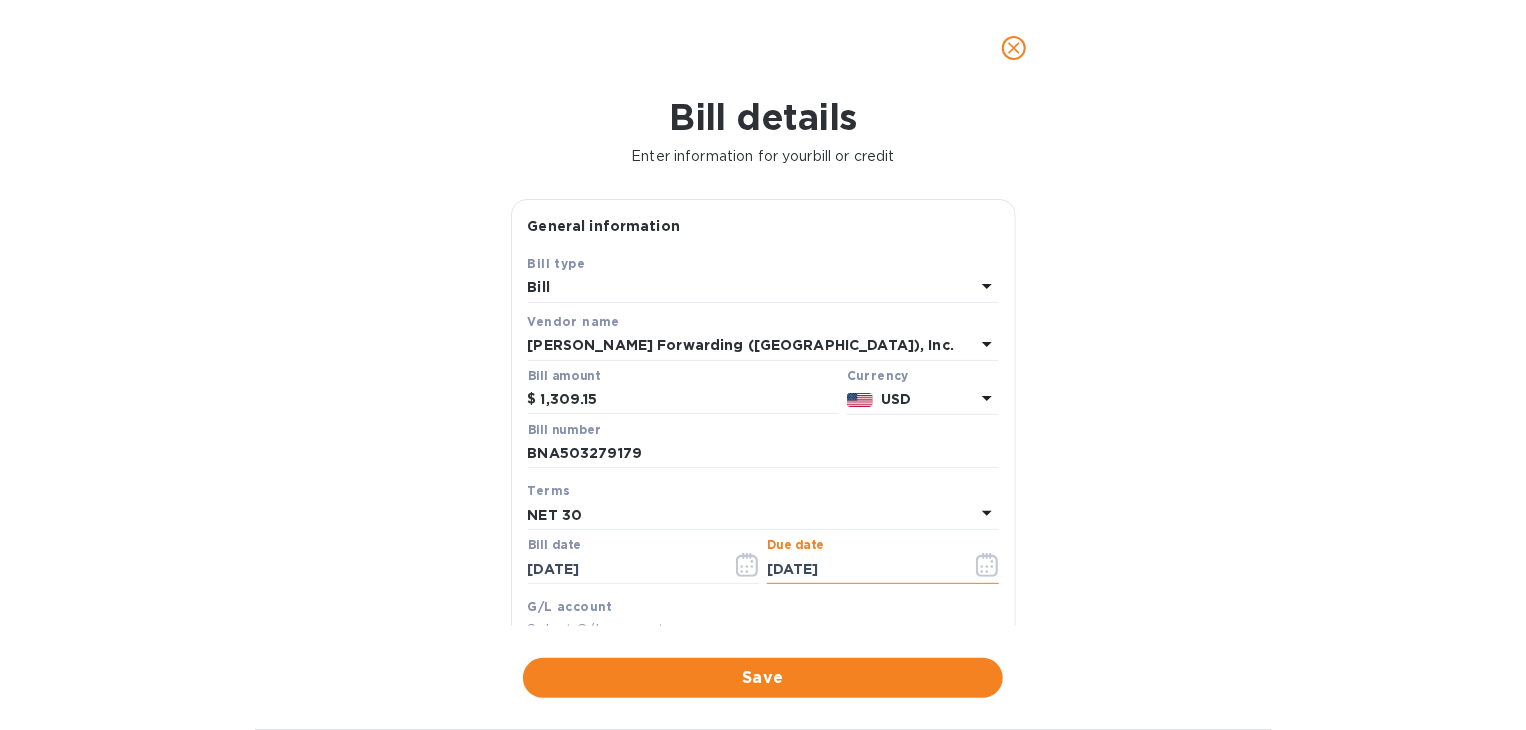 type on "07/11/2025" 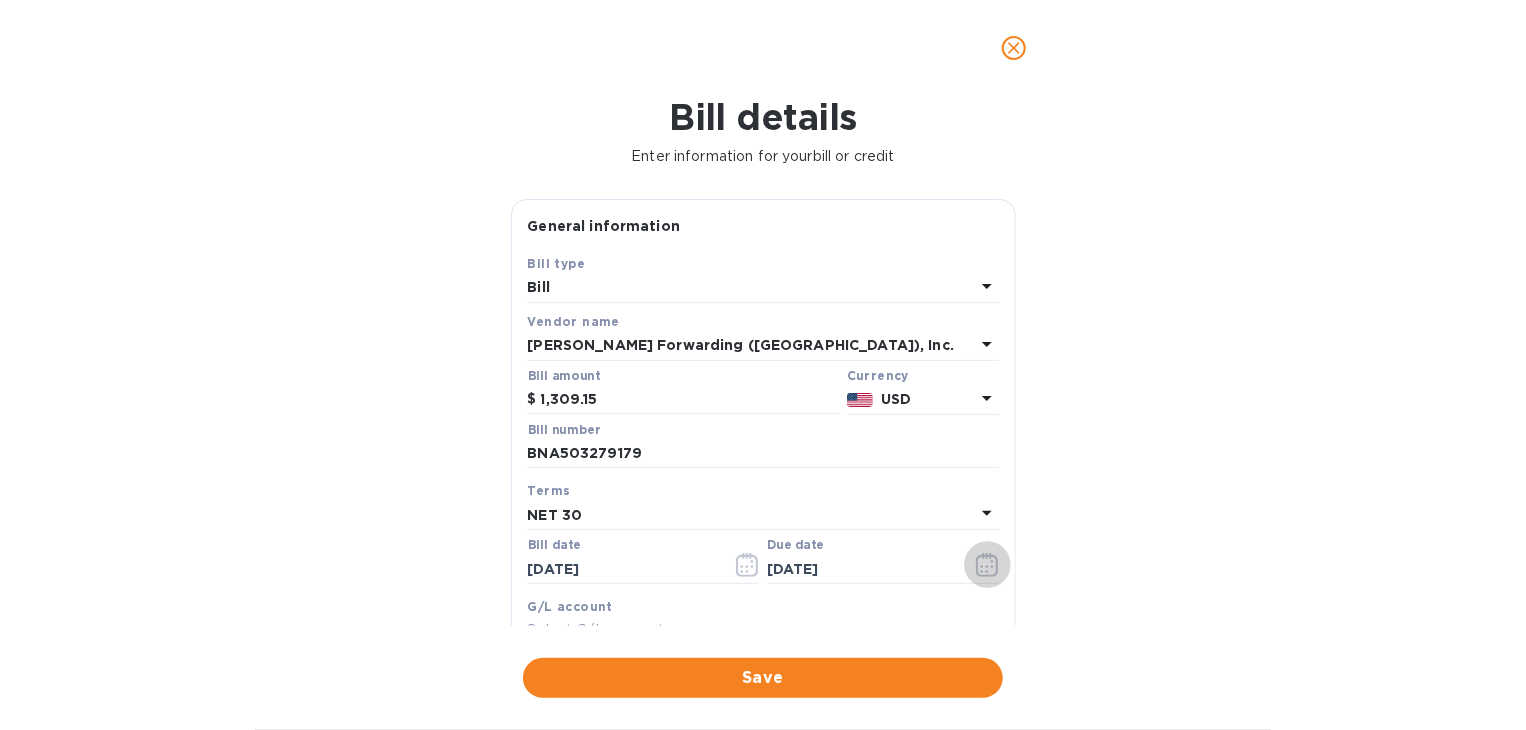 type 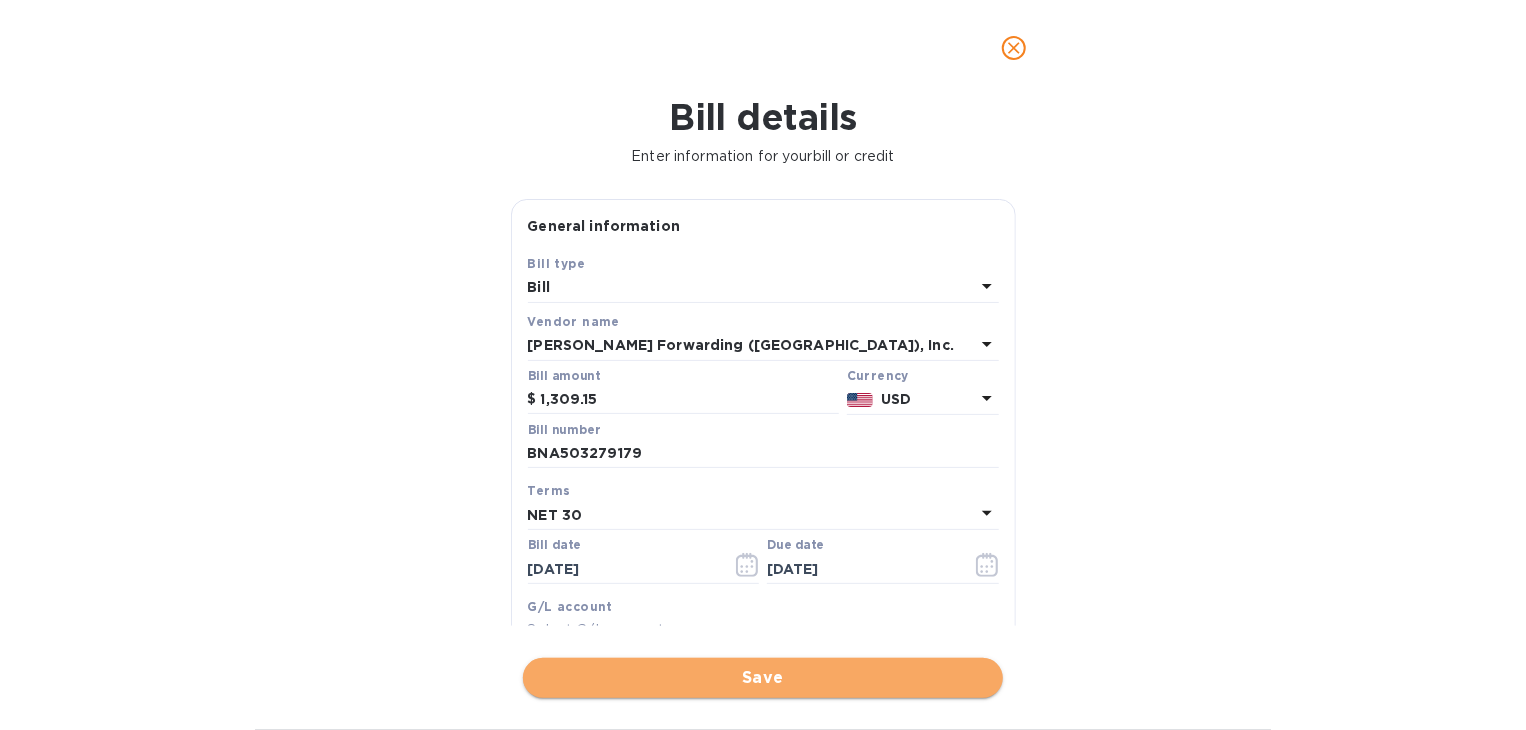click on "Save" at bounding box center [763, 678] 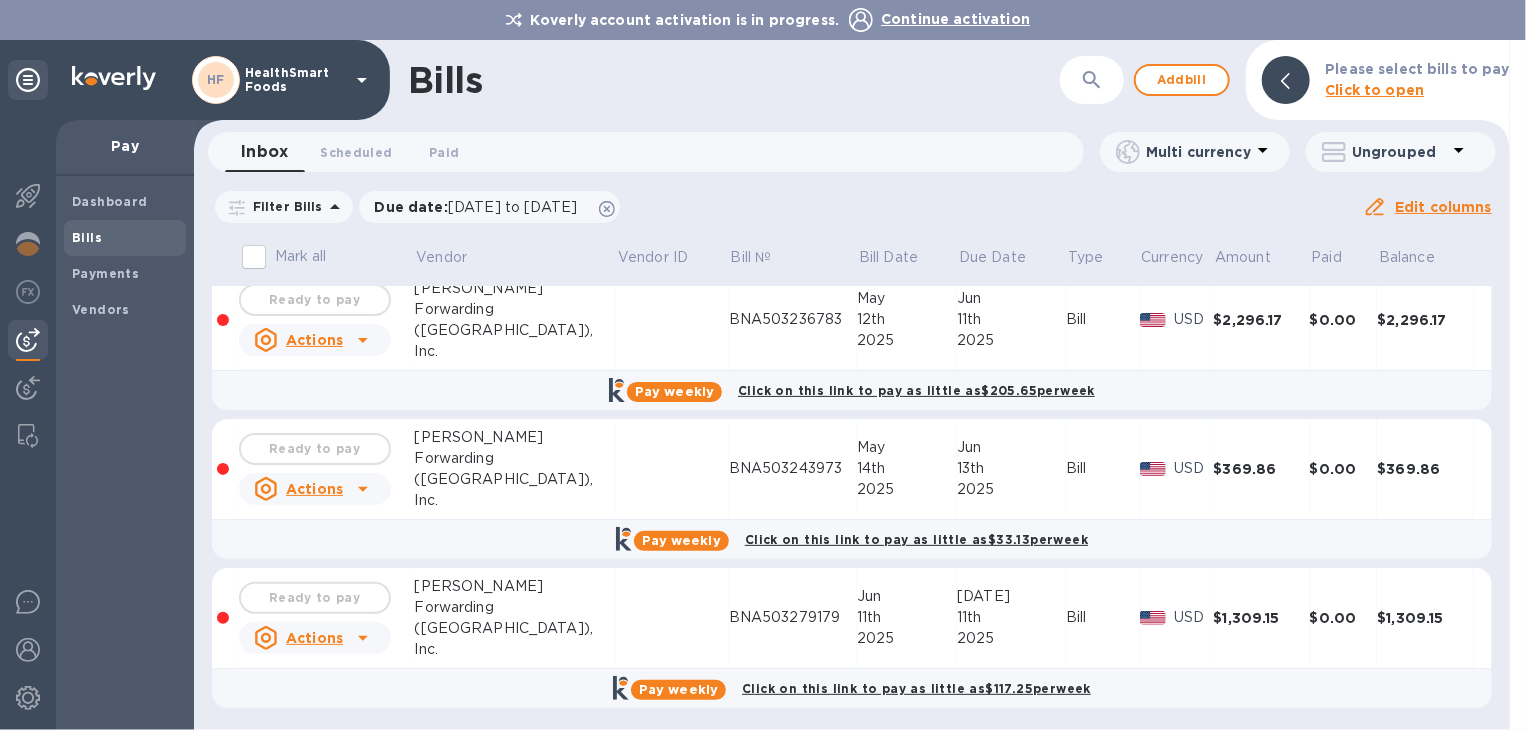 scroll, scrollTop: 20, scrollLeft: 0, axis: vertical 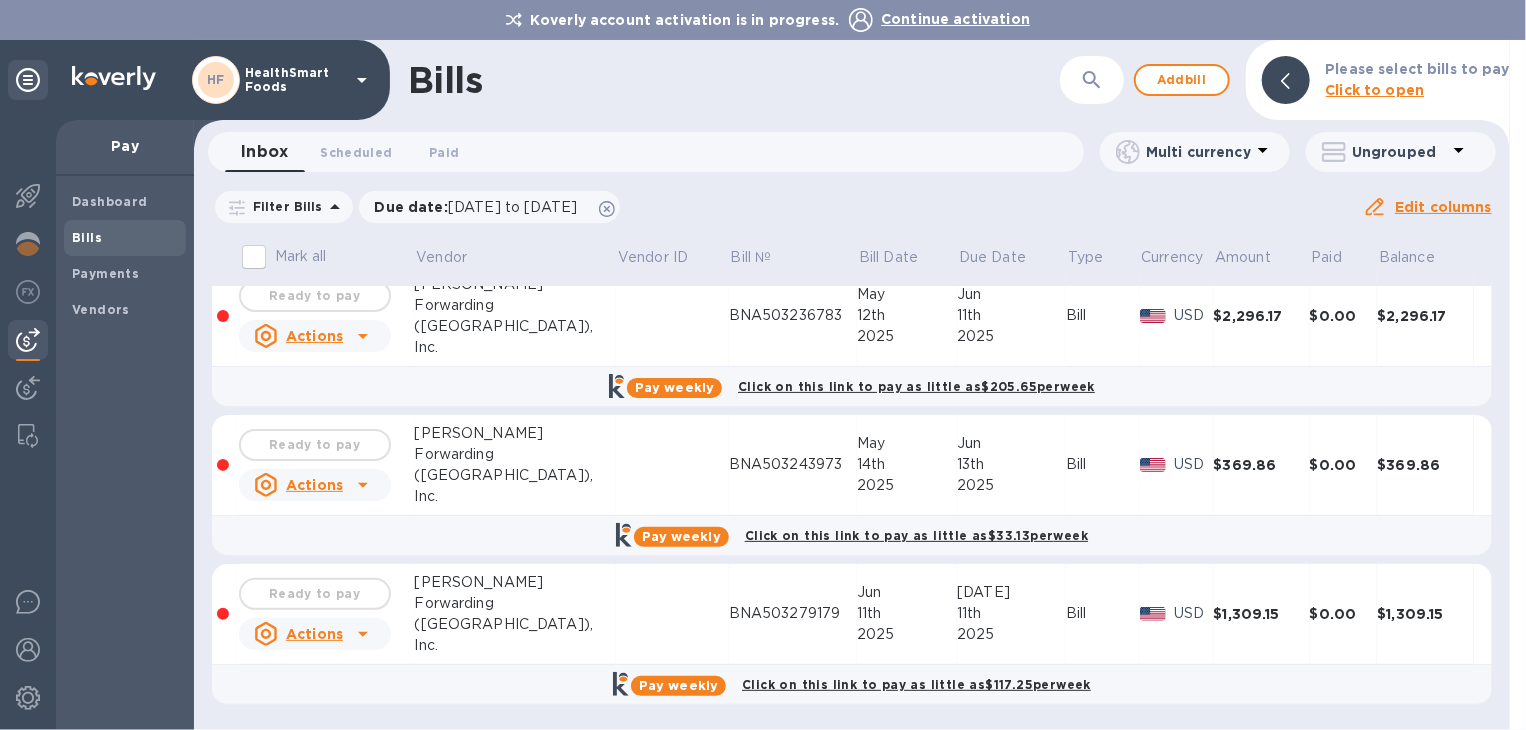 click 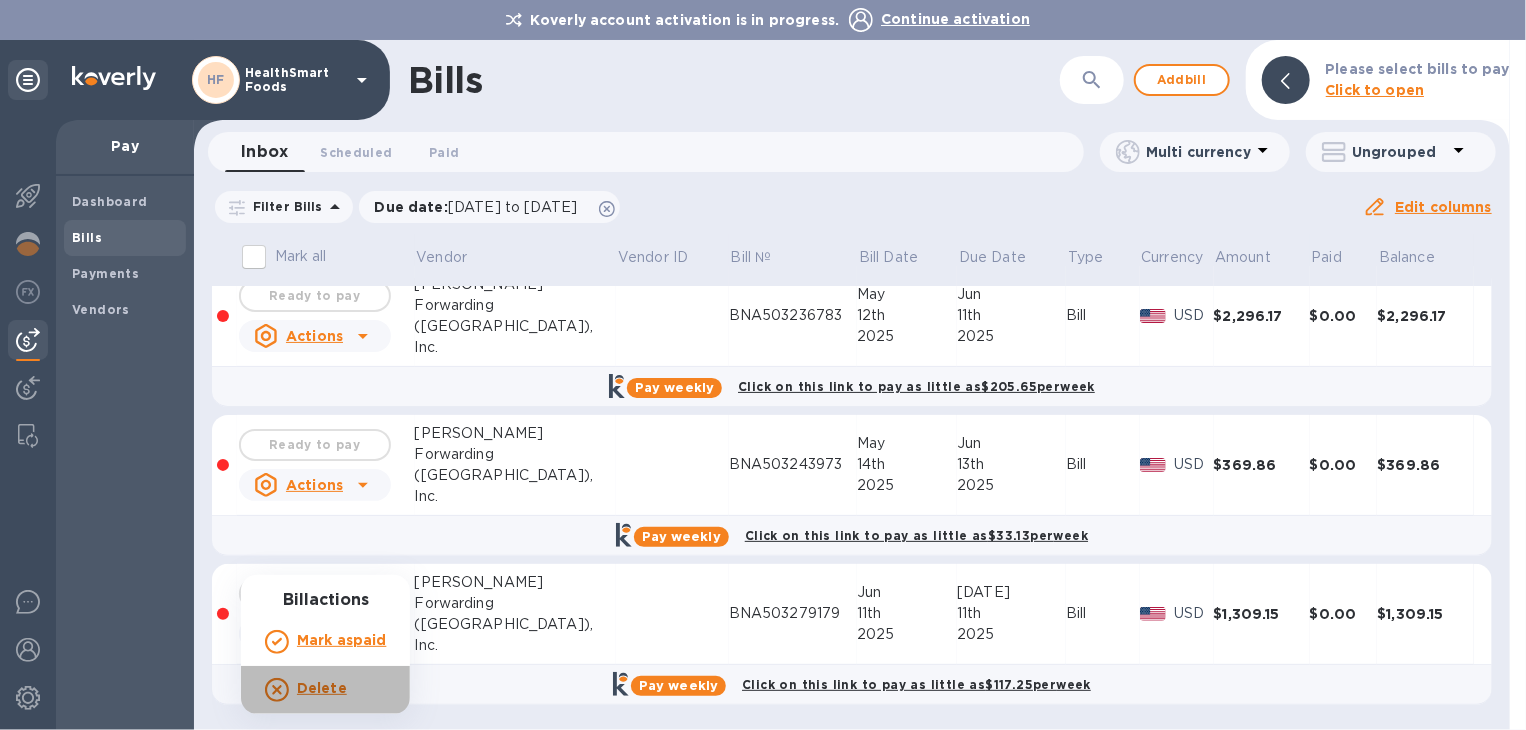 click on "Delete" at bounding box center [325, 690] 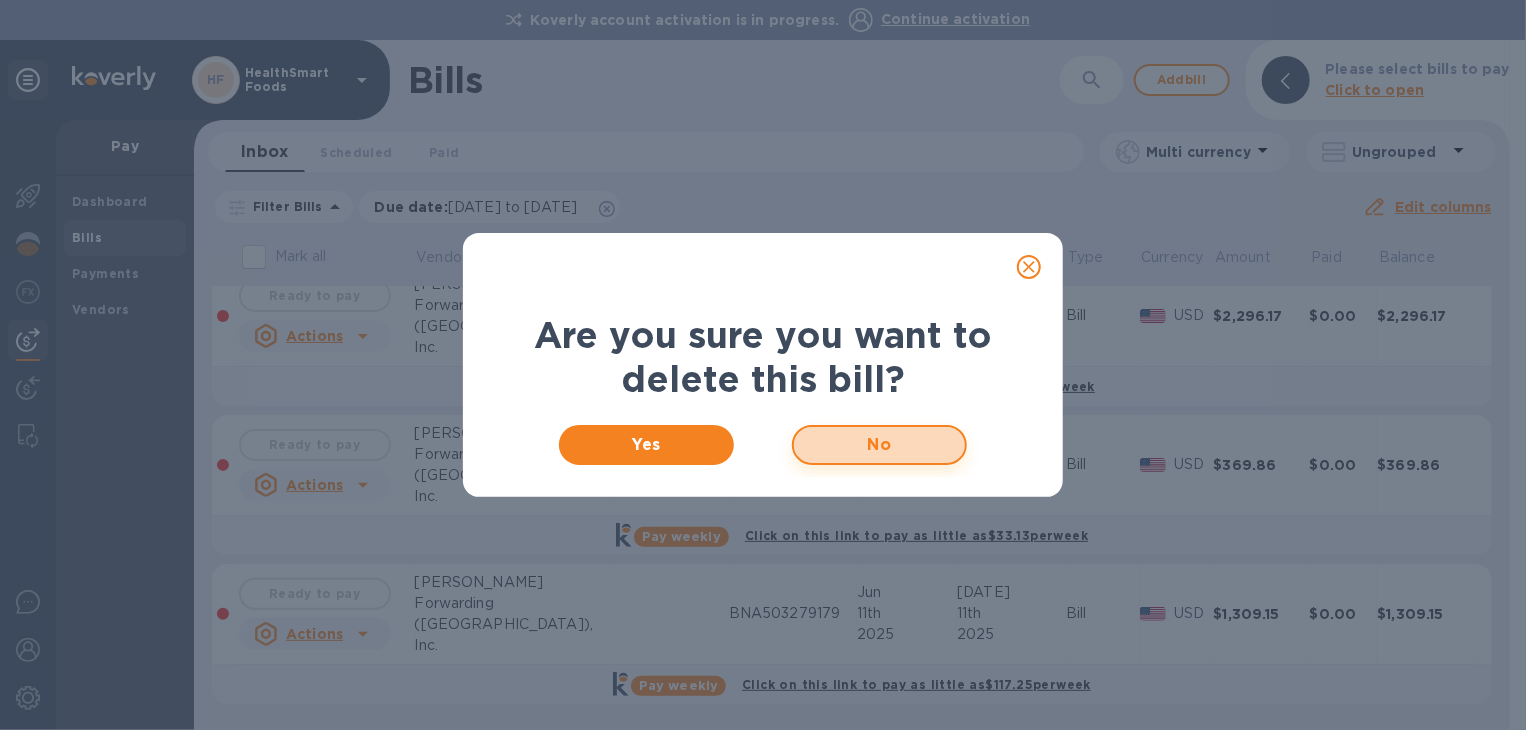 click on "No" at bounding box center [879, 445] 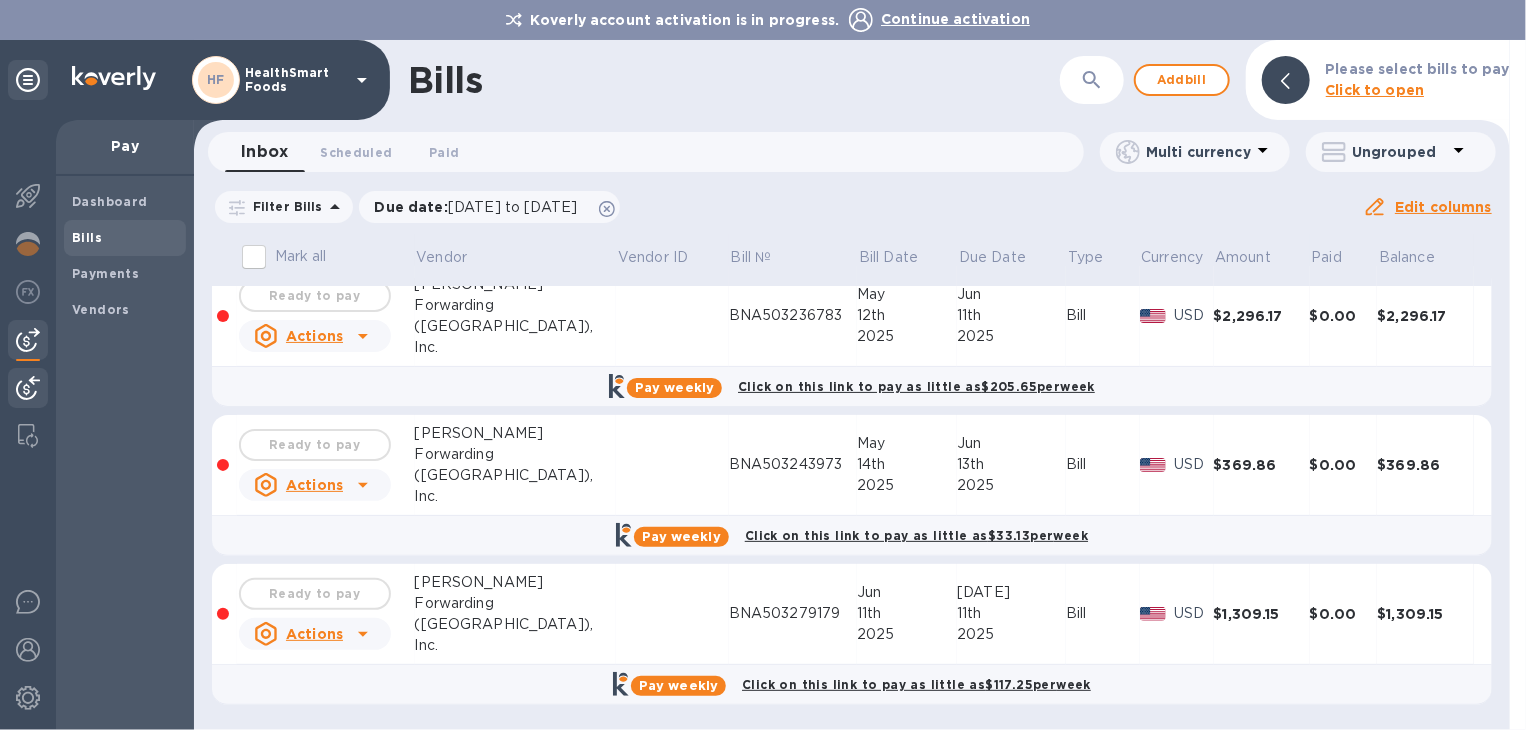 click at bounding box center [28, 388] 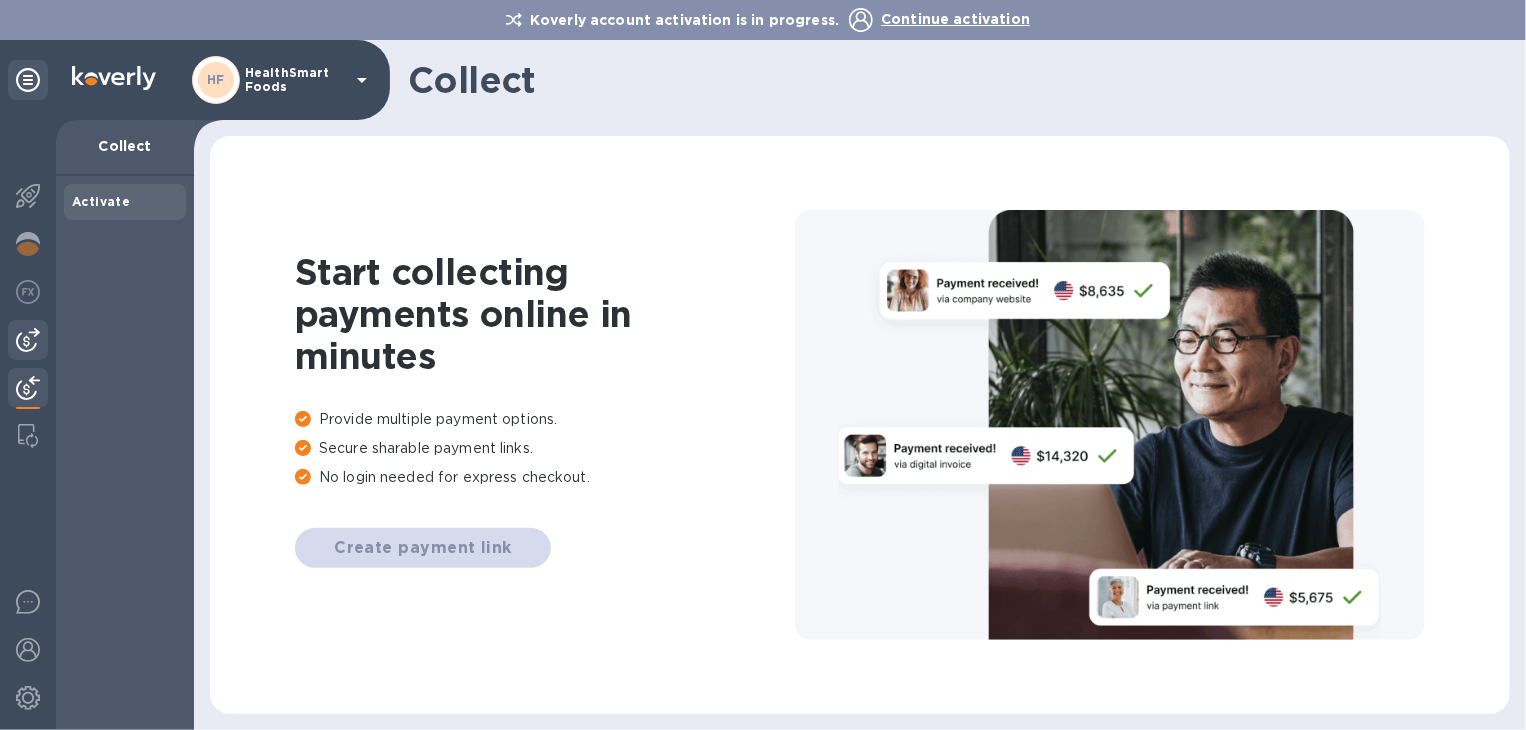 click at bounding box center (28, 340) 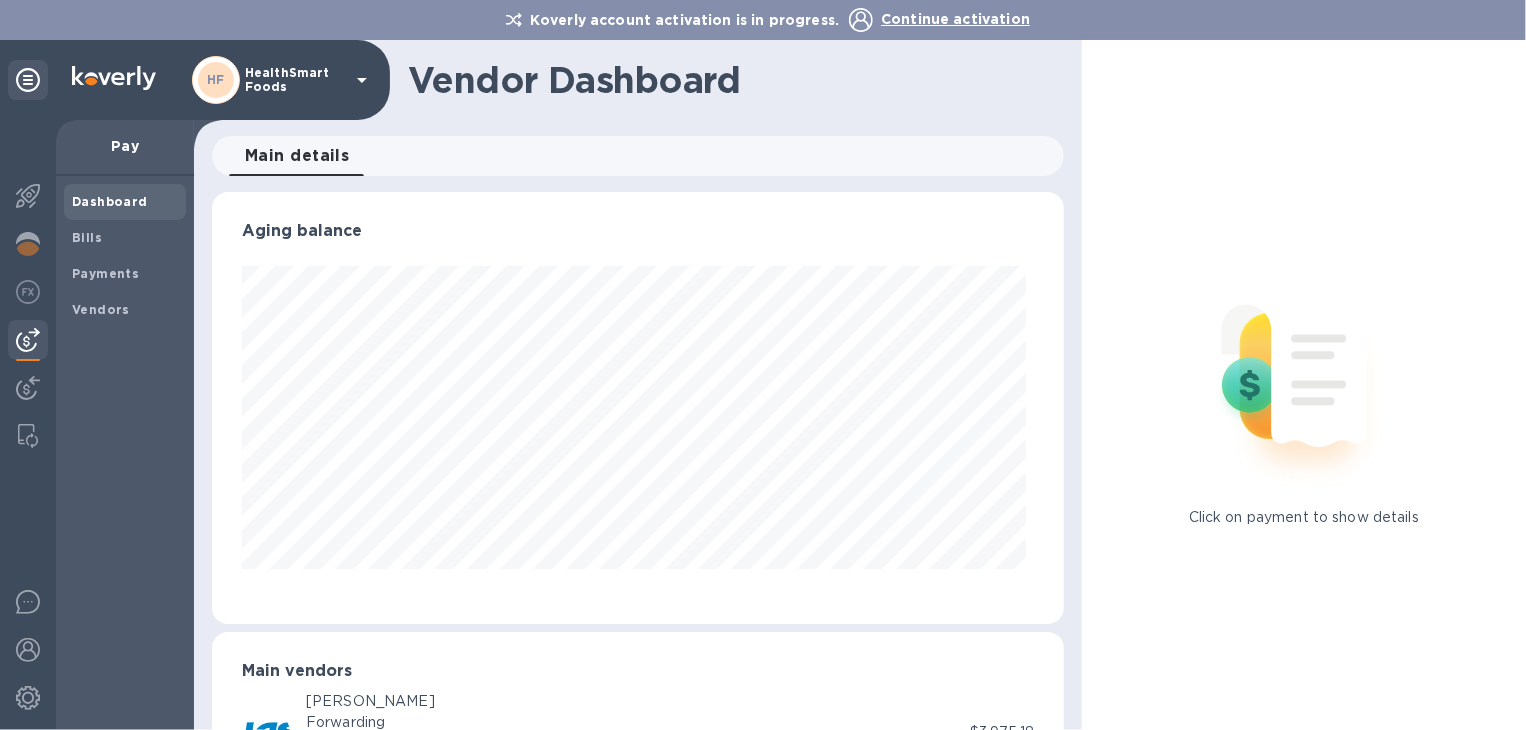 scroll, scrollTop: 999568, scrollLeft: 999156, axis: both 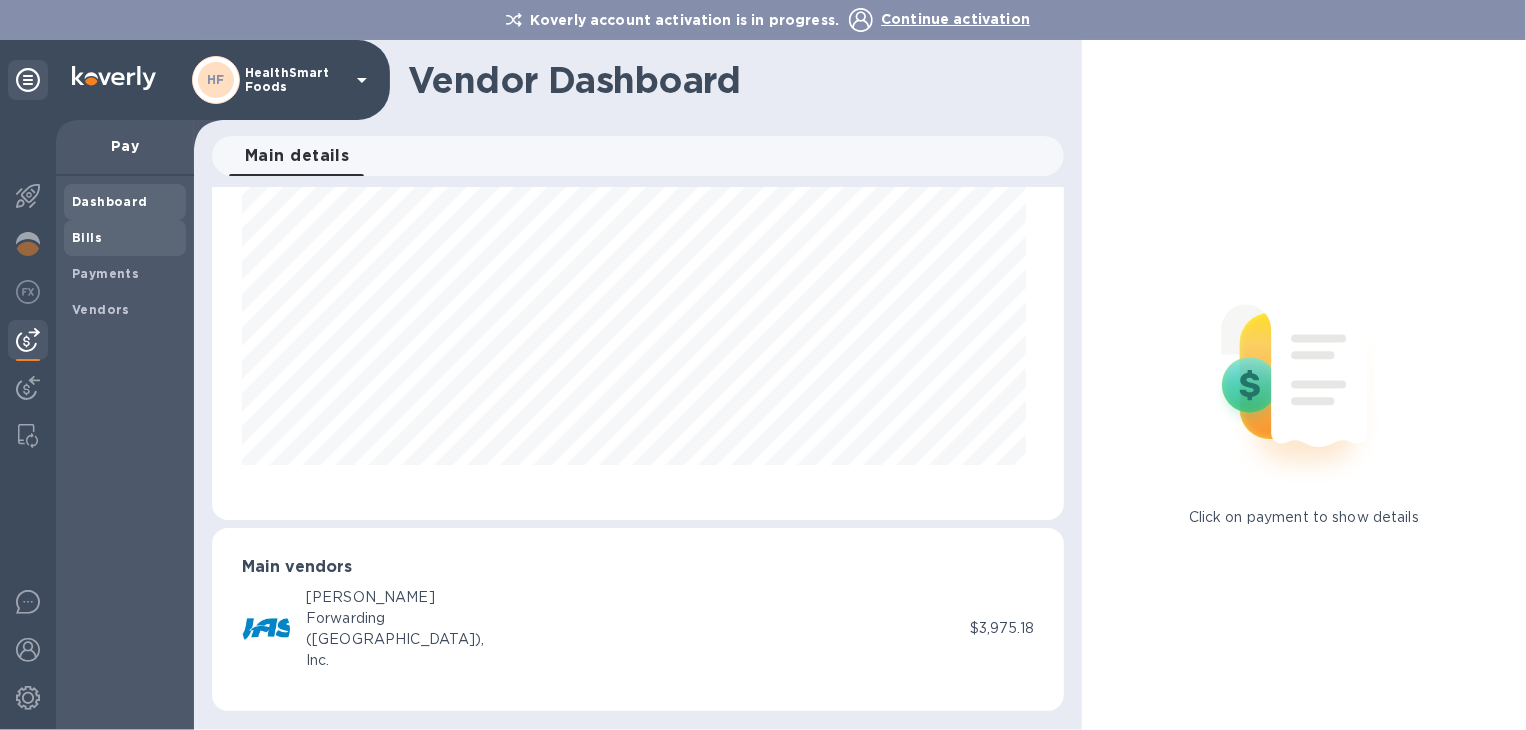 click on "Bills" at bounding box center [125, 238] 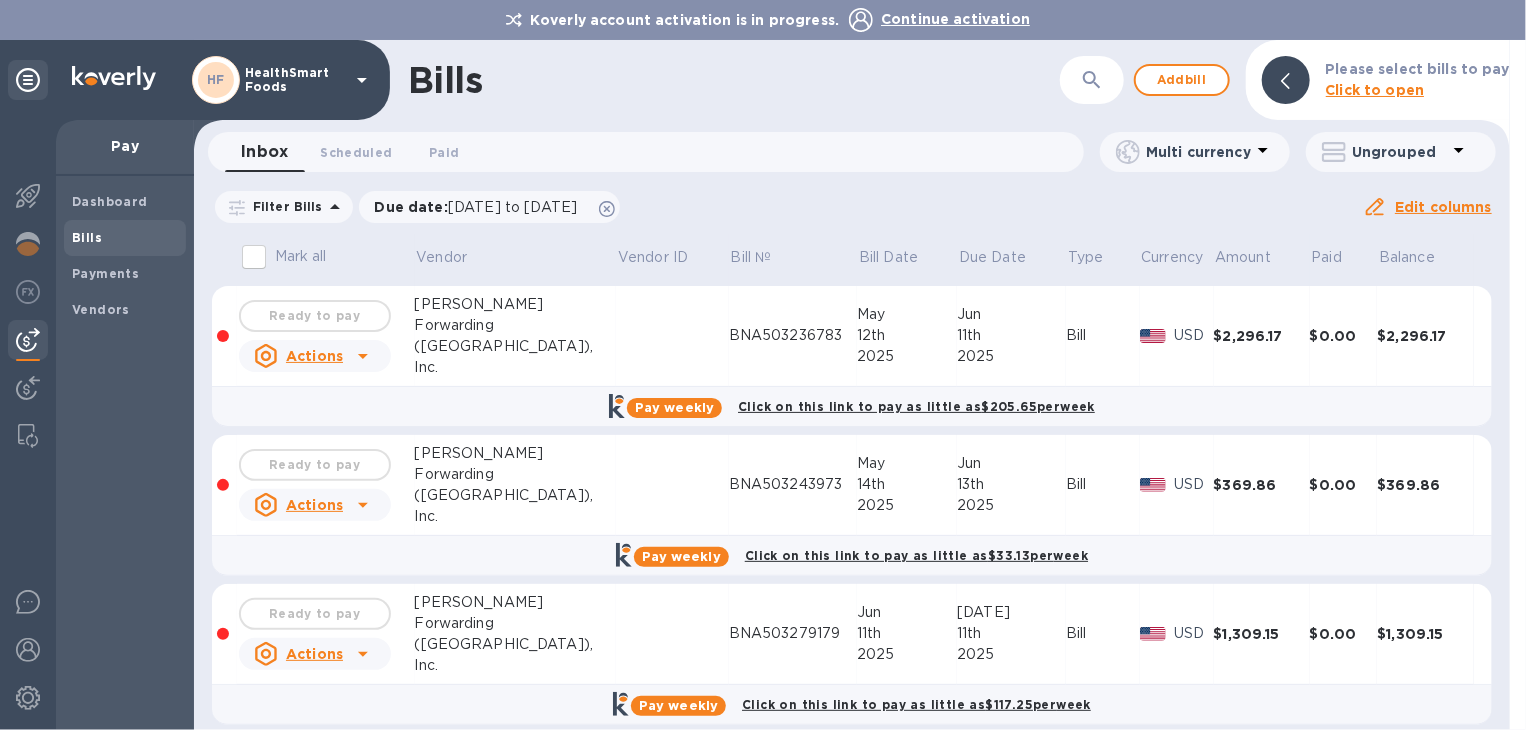 click at bounding box center (223, 336) 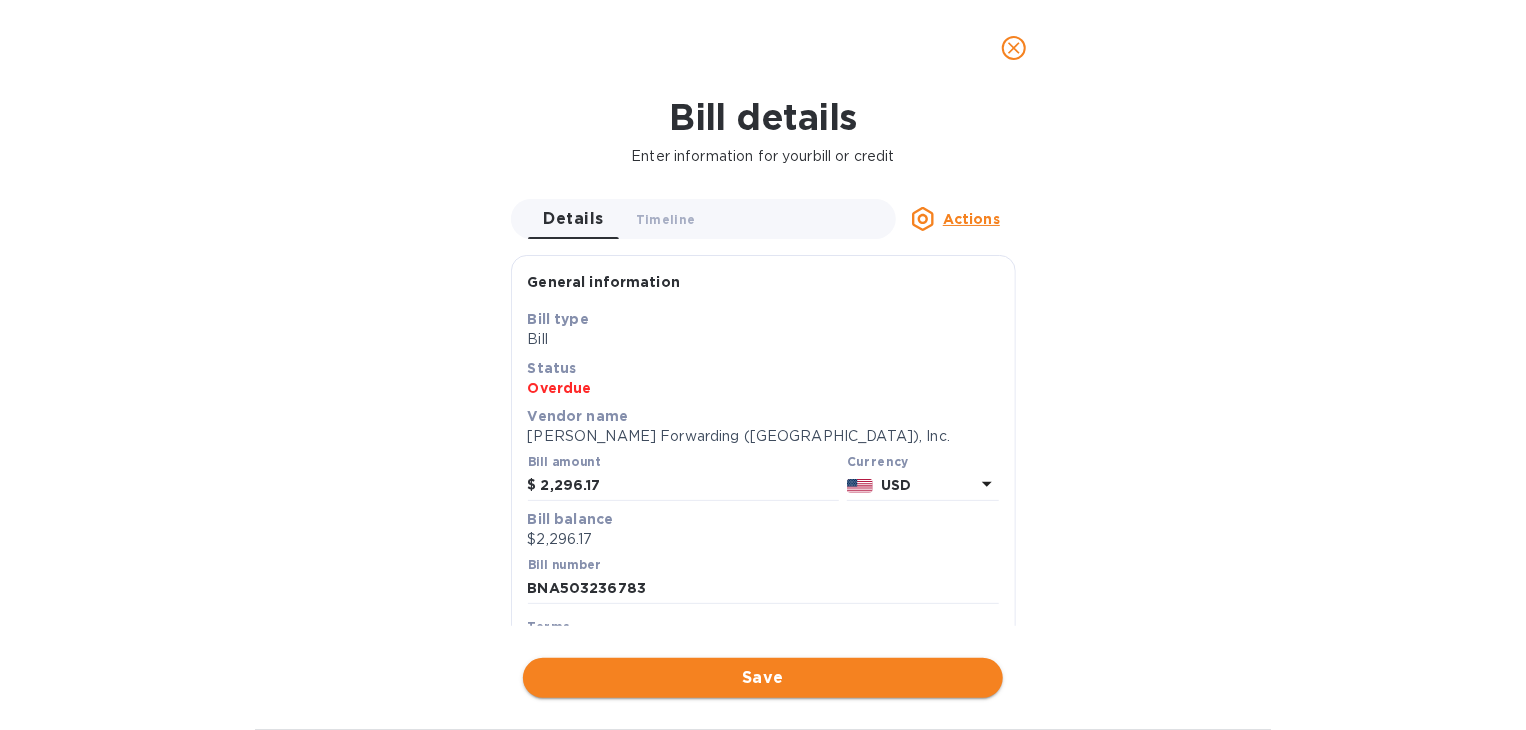 click on "Save" at bounding box center [763, 678] 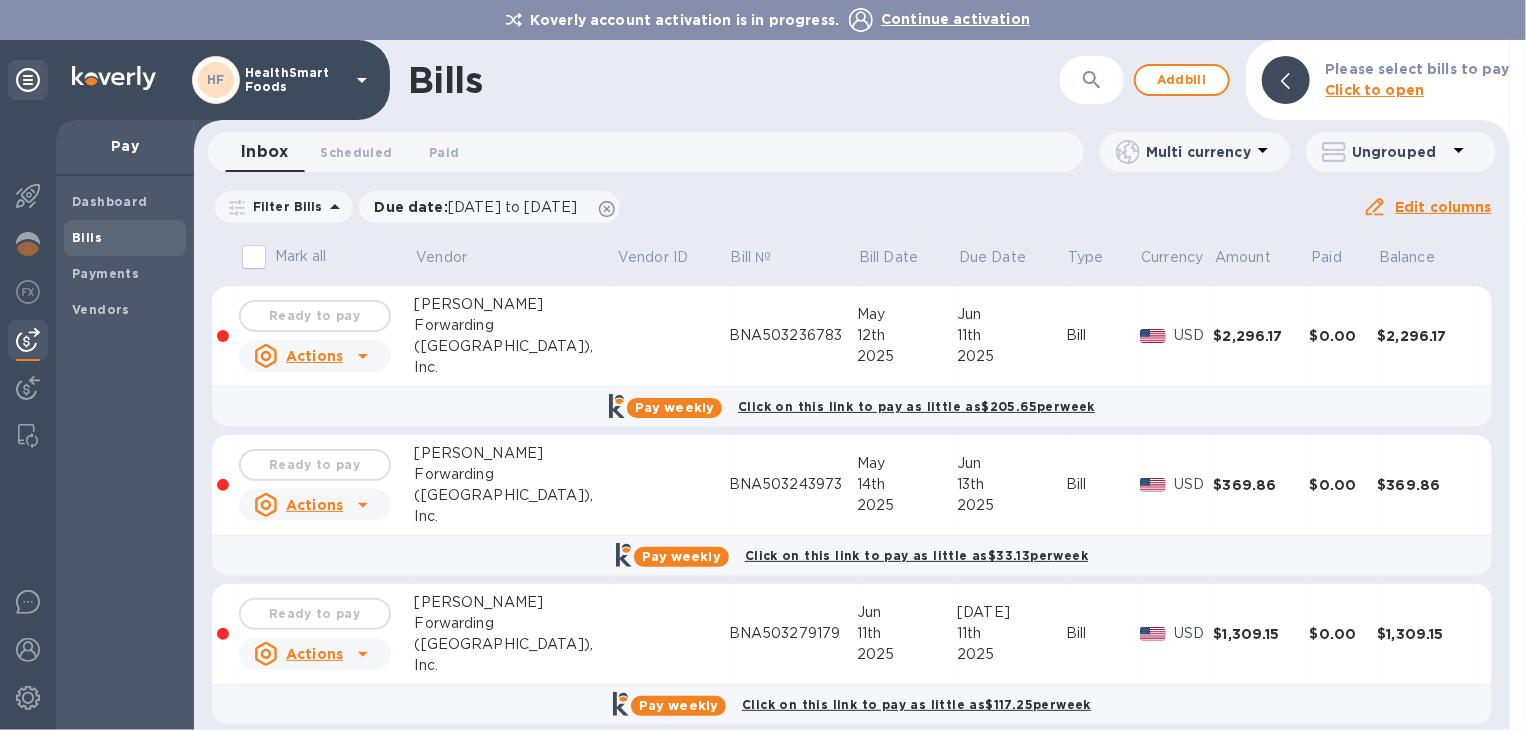 click on "Ready to pay" at bounding box center [315, 614] 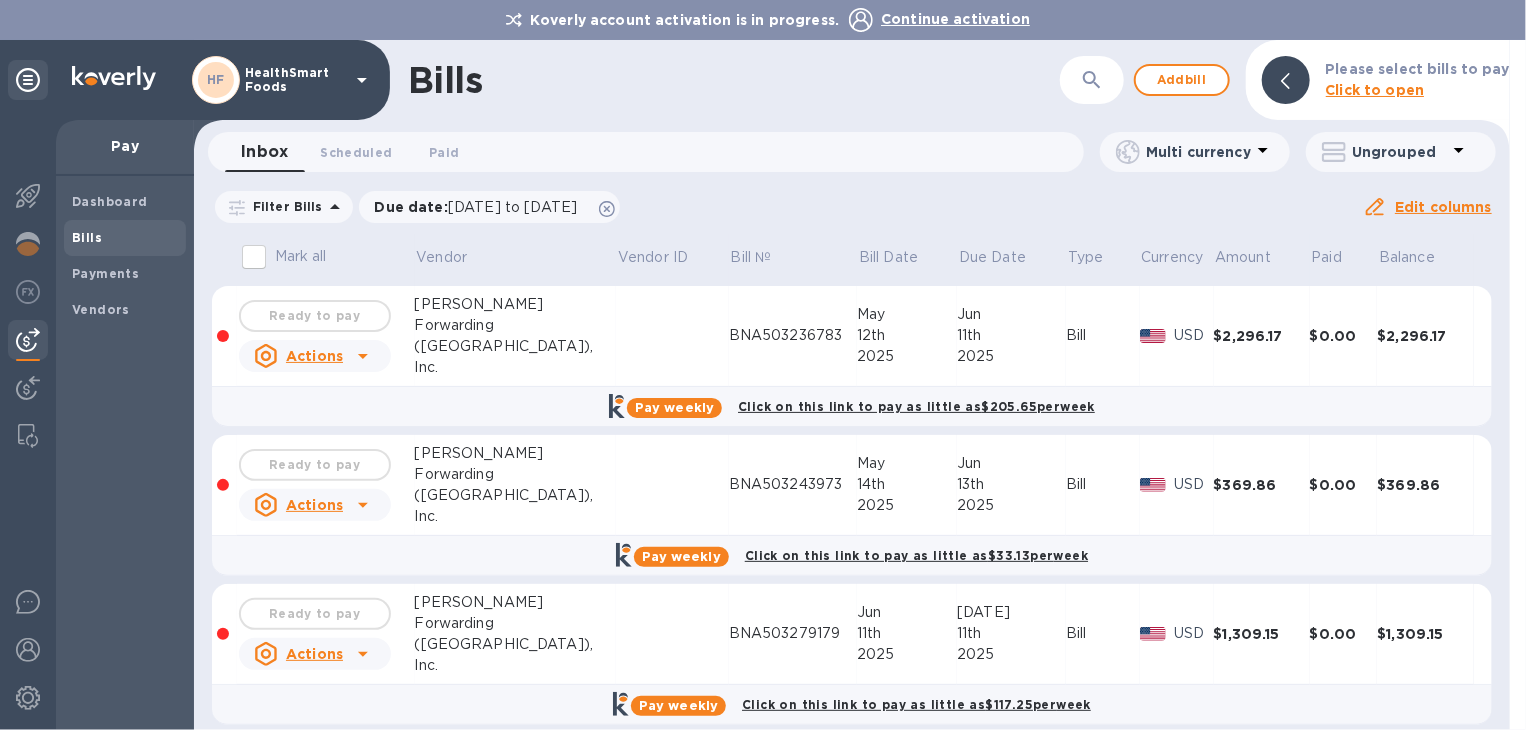 scroll, scrollTop: 20, scrollLeft: 0, axis: vertical 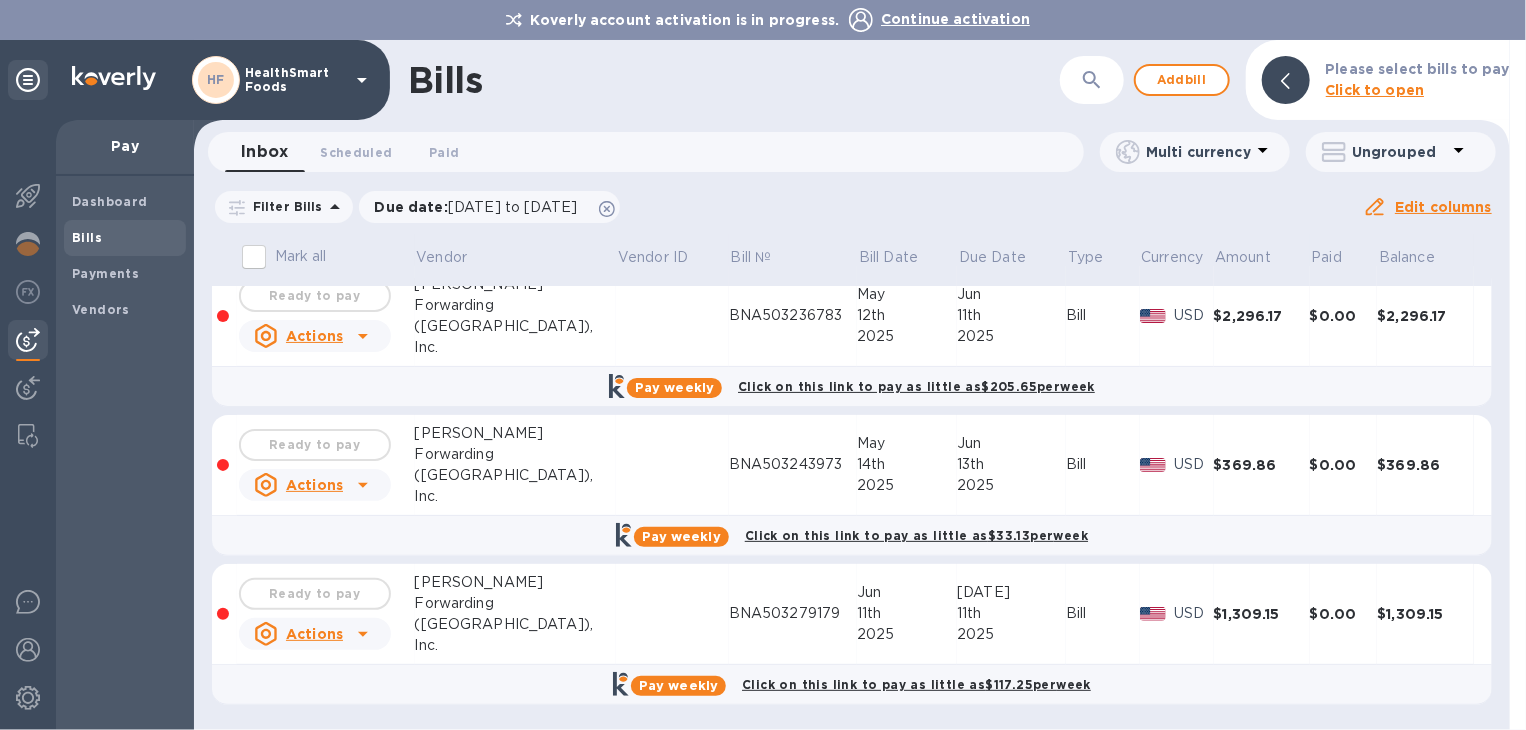 click at bounding box center [223, 465] 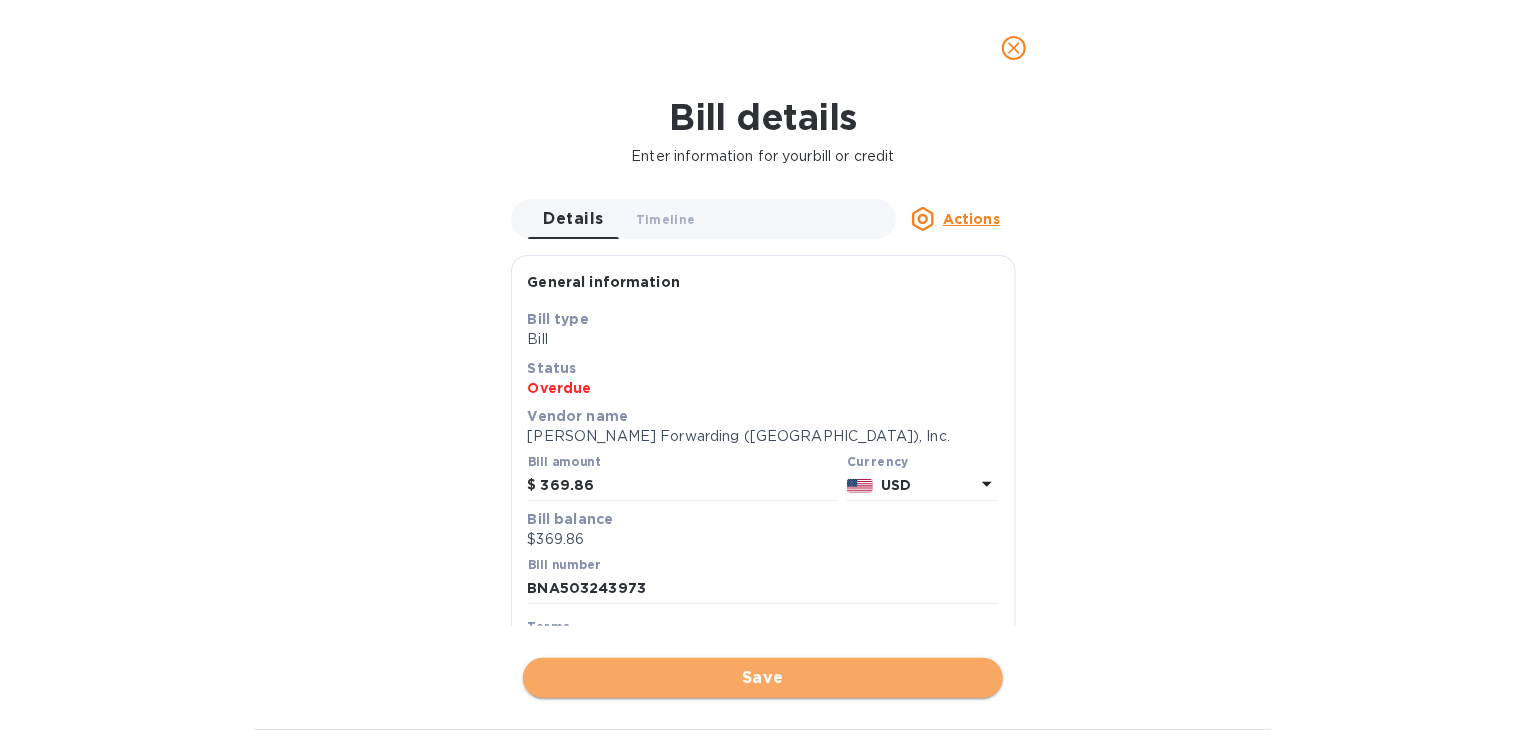 click on "Save" at bounding box center (763, 678) 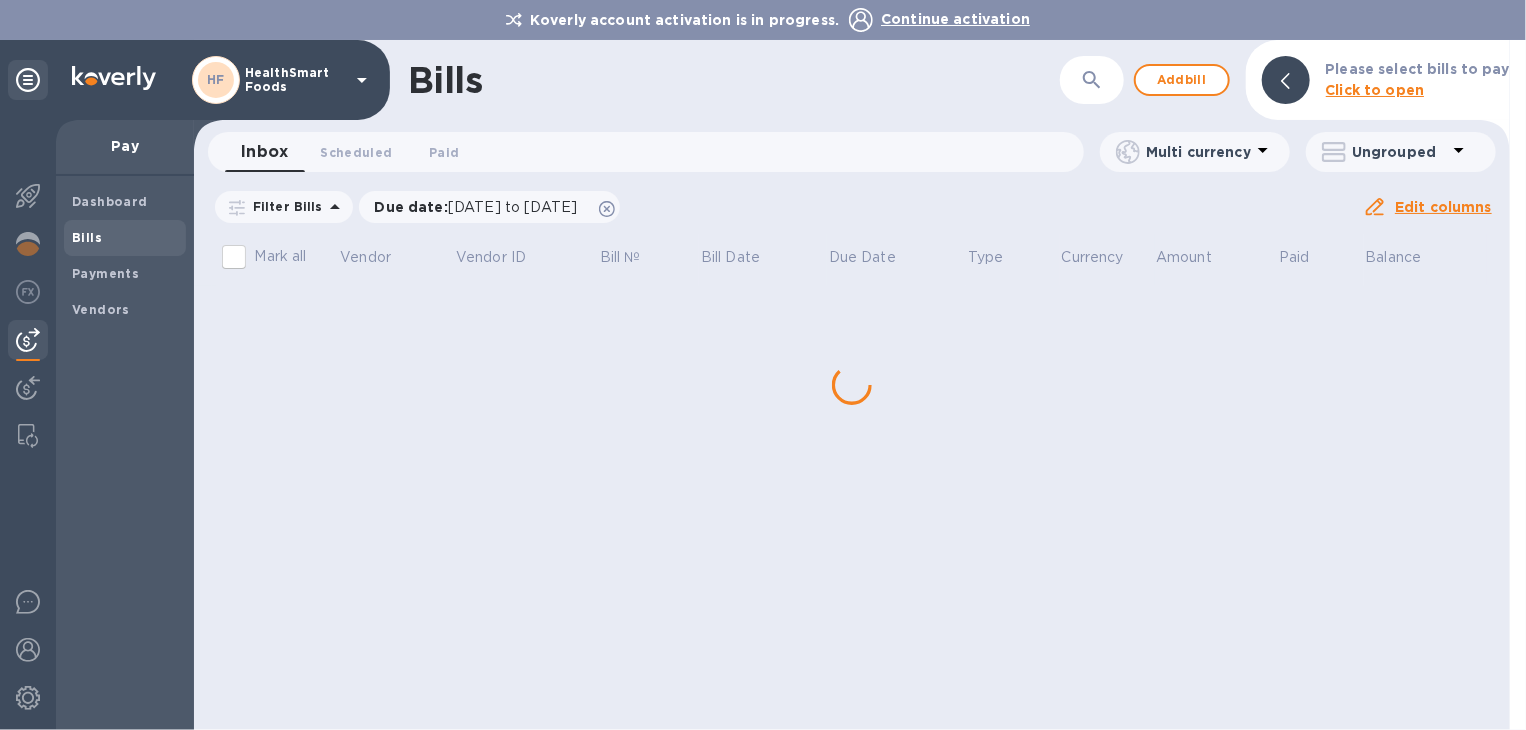 scroll, scrollTop: 0, scrollLeft: 0, axis: both 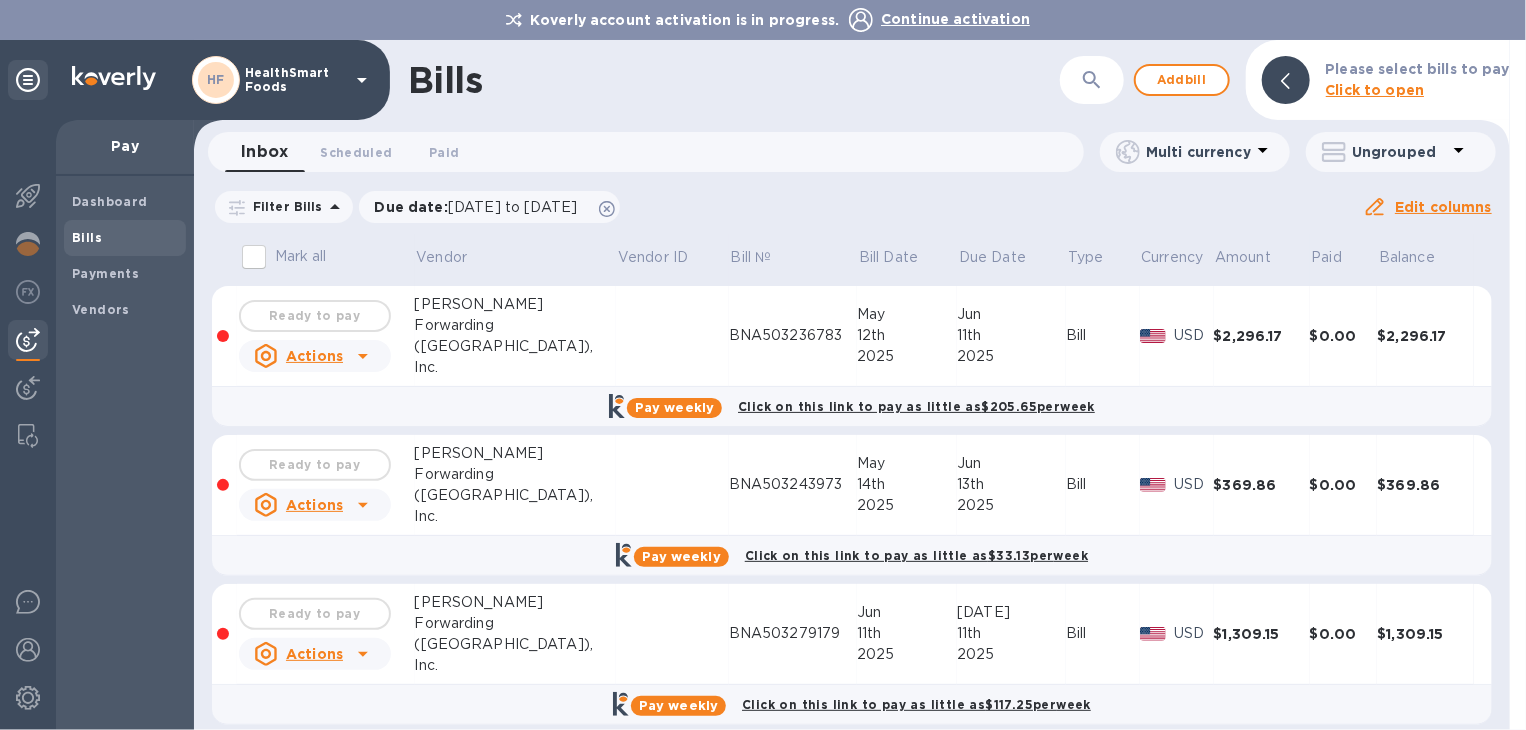 click 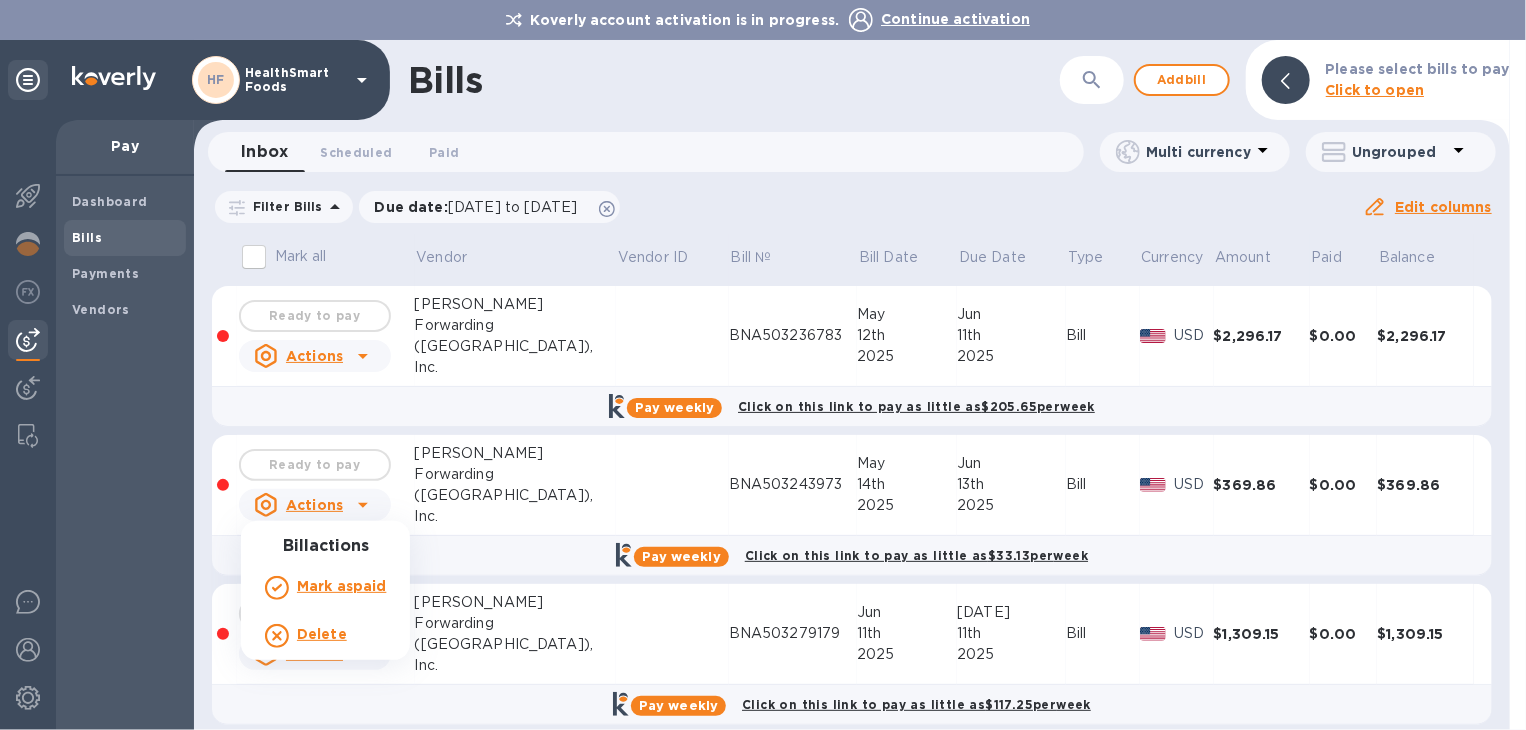 click on "Mark as  paid" at bounding box center (341, 586) 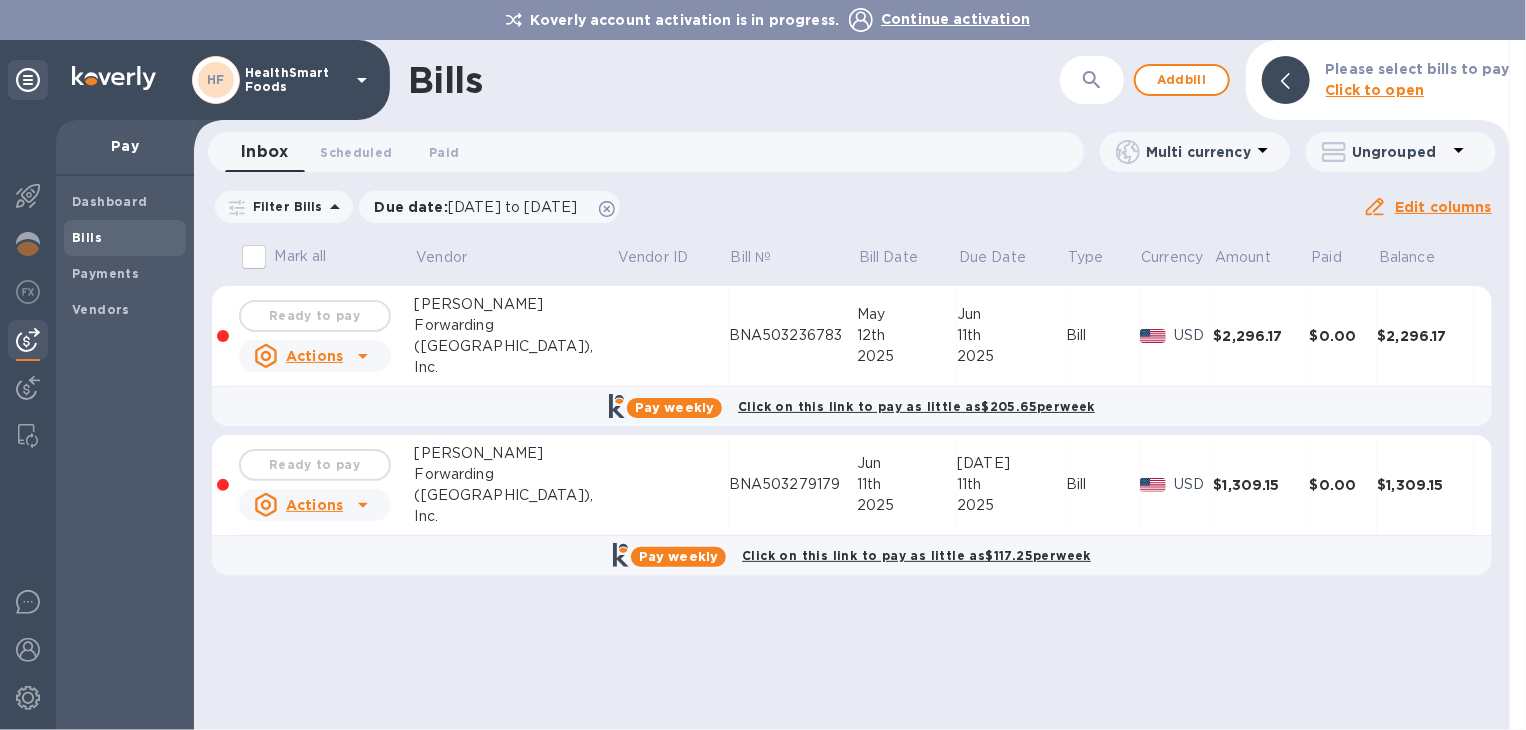 click 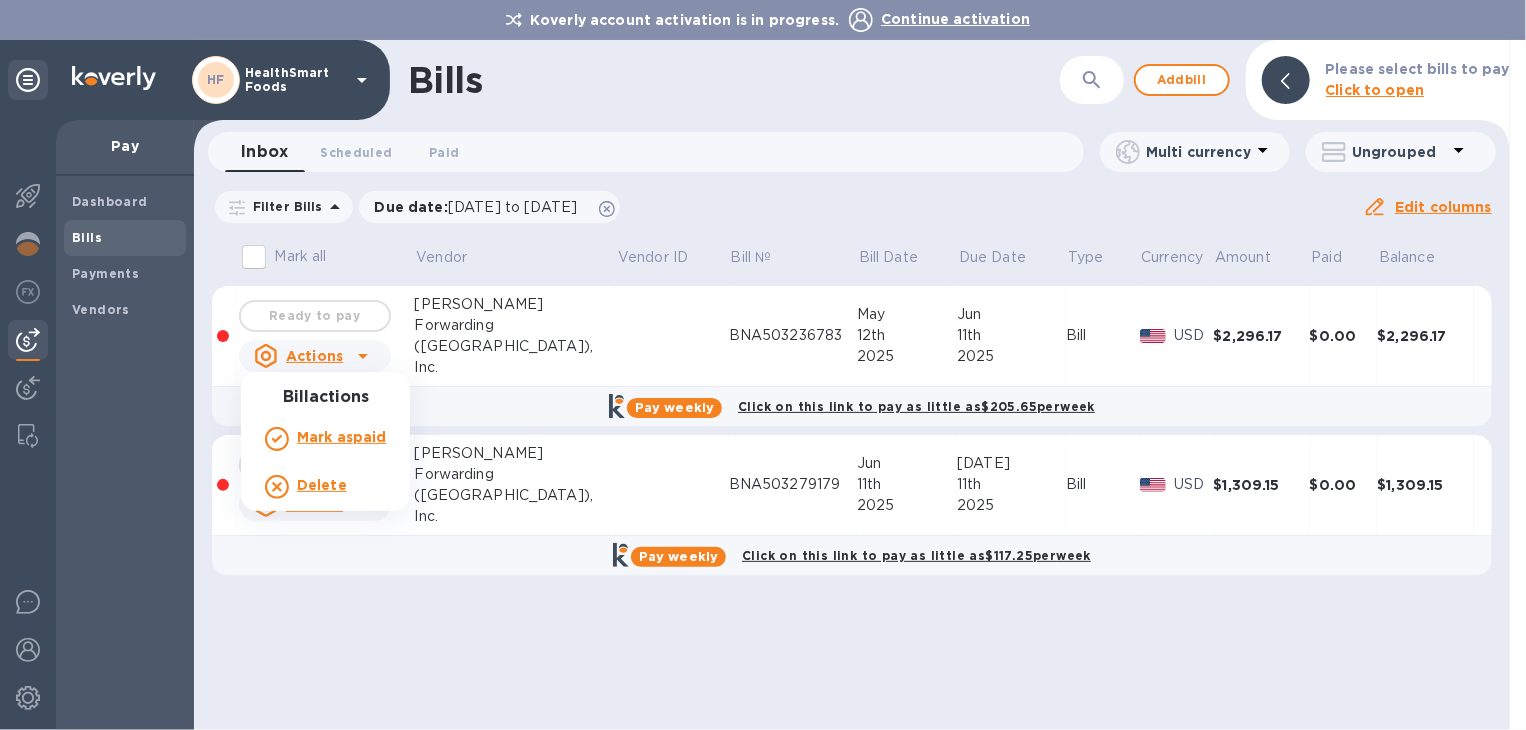 click at bounding box center (763, 365) 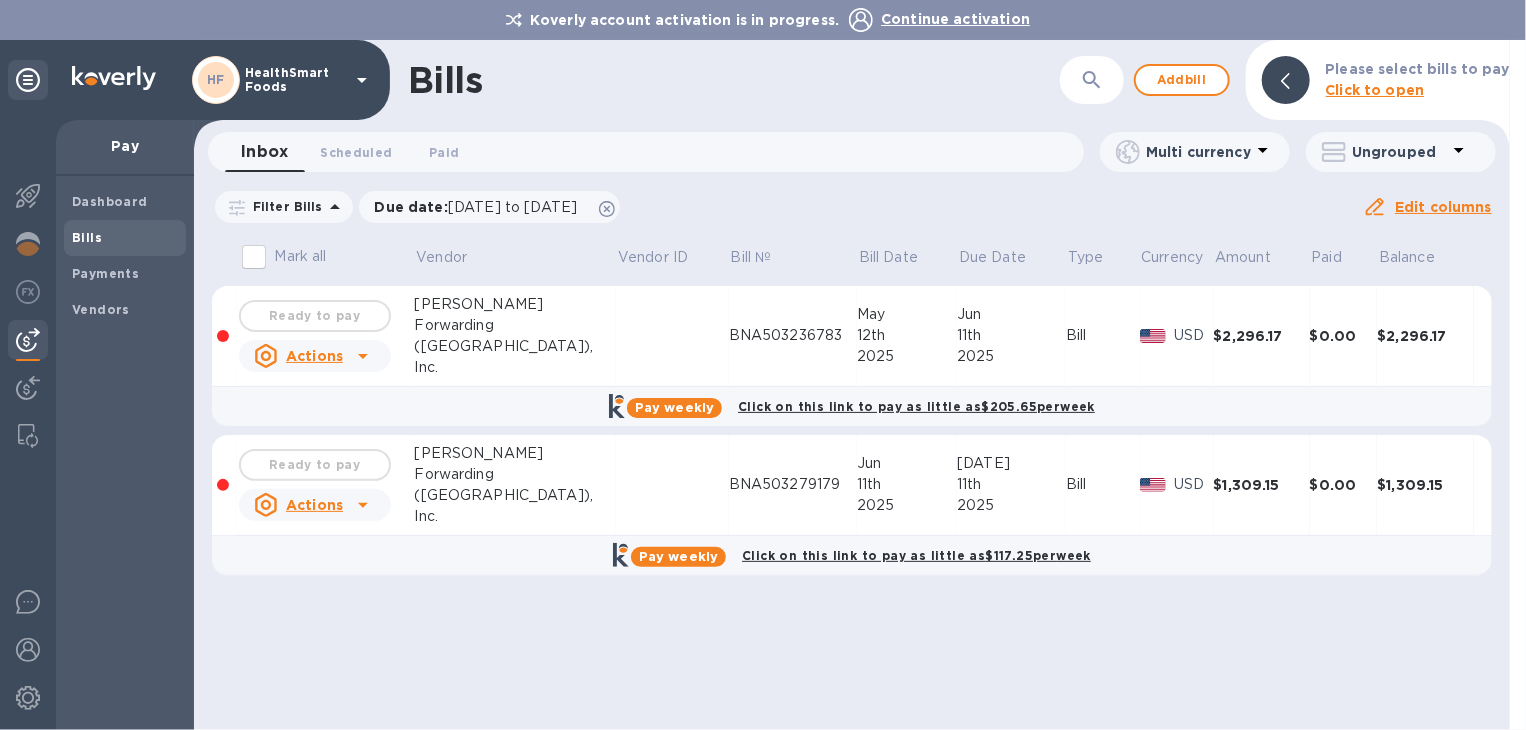 click 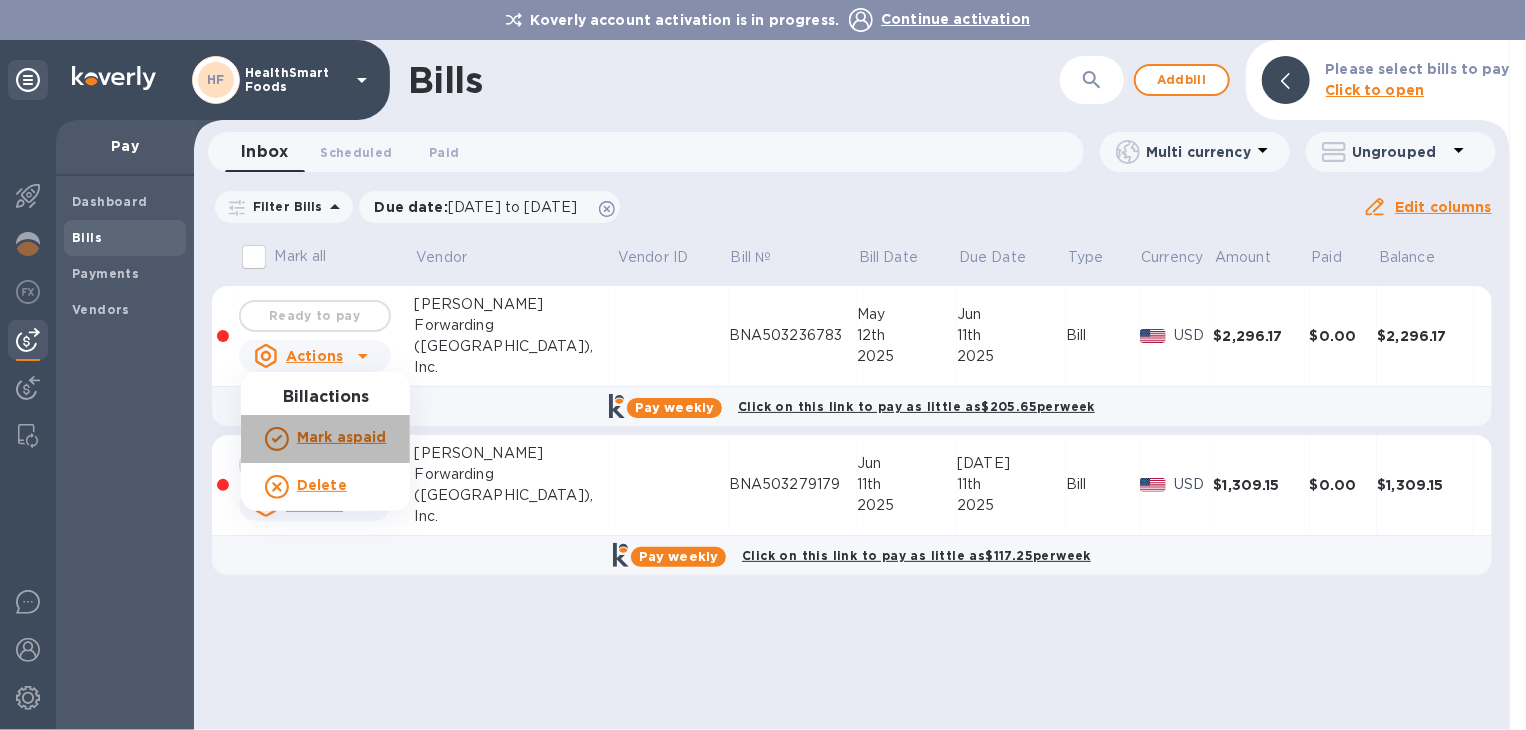 click on "Mark as  paid" at bounding box center [341, 437] 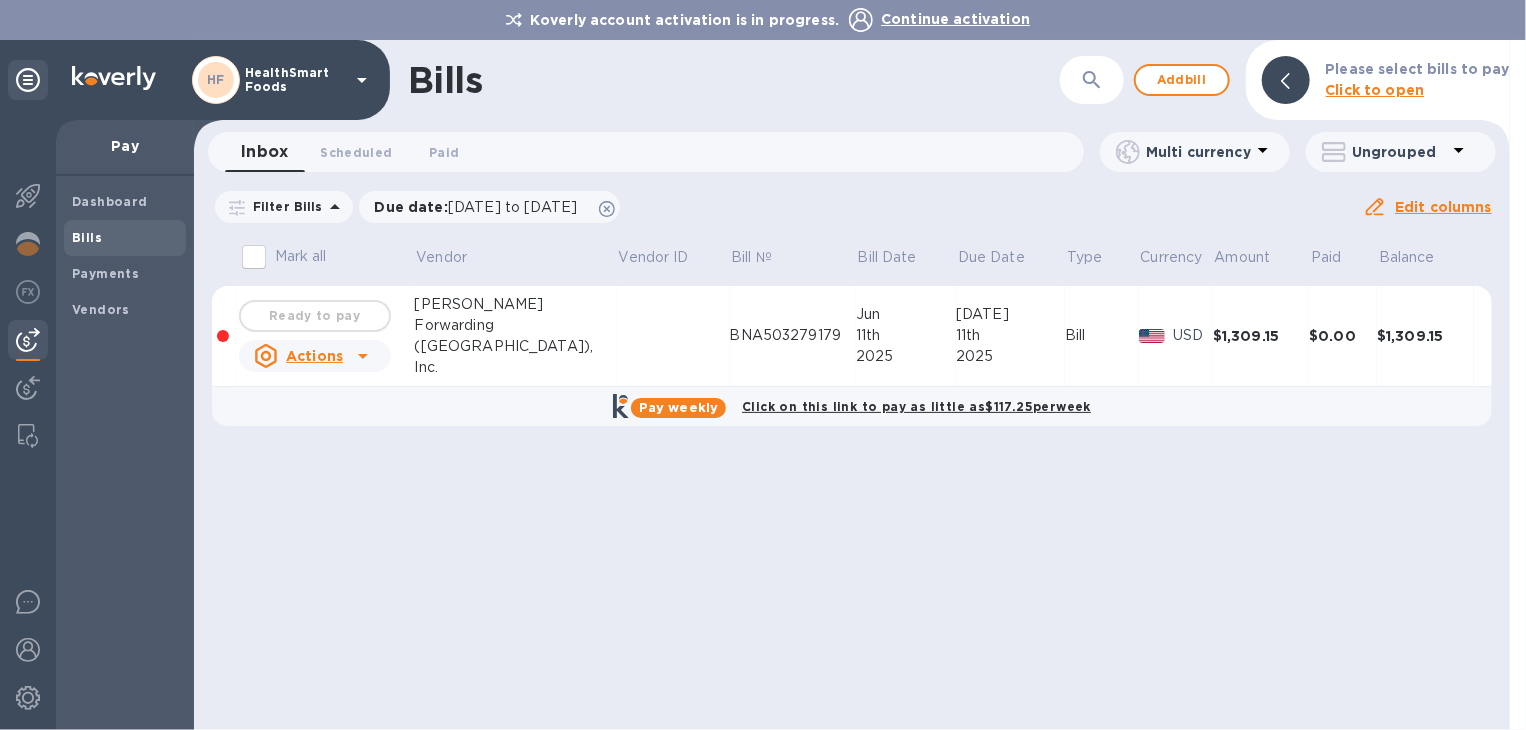 click on "Click to open" at bounding box center [1375, 90] 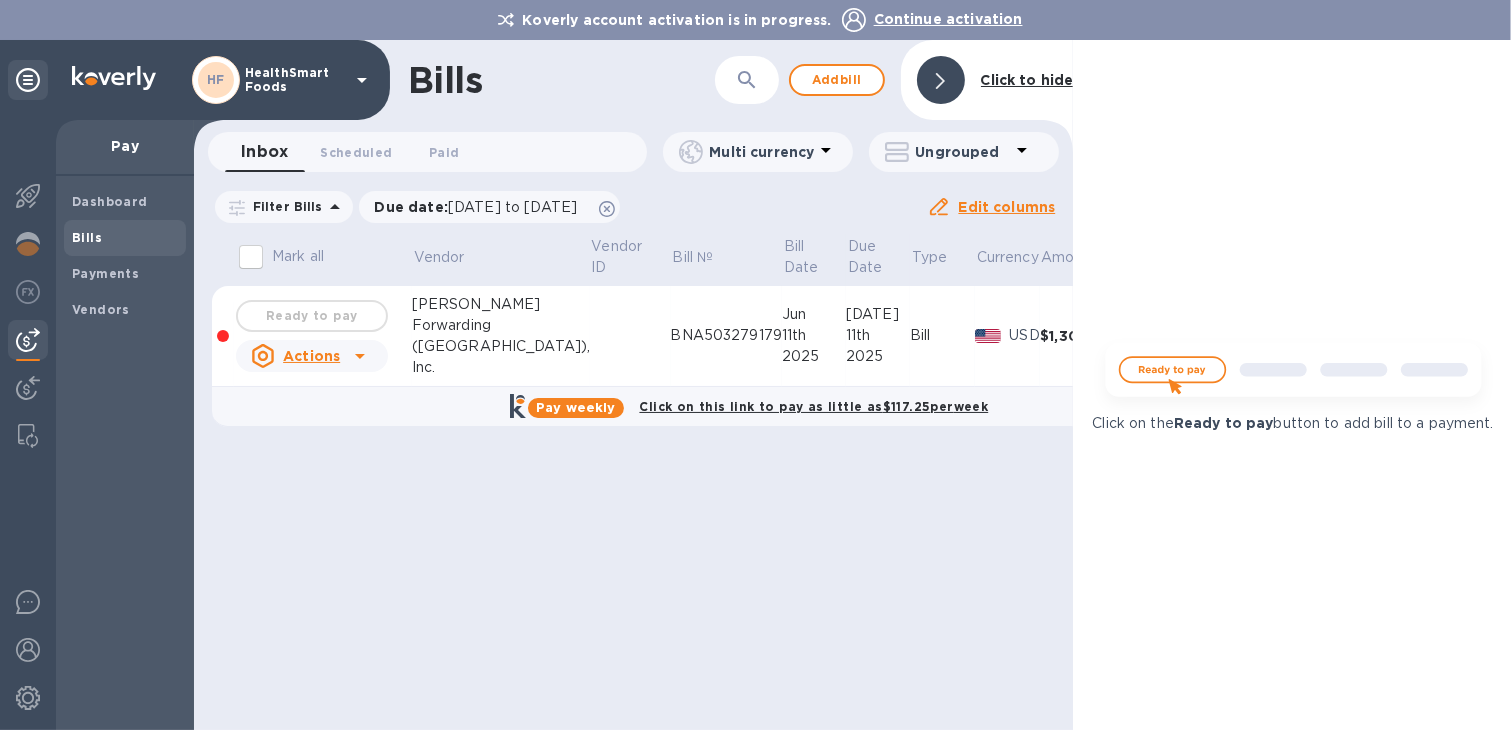 click on "Ready to pay" at bounding box center [312, 316] 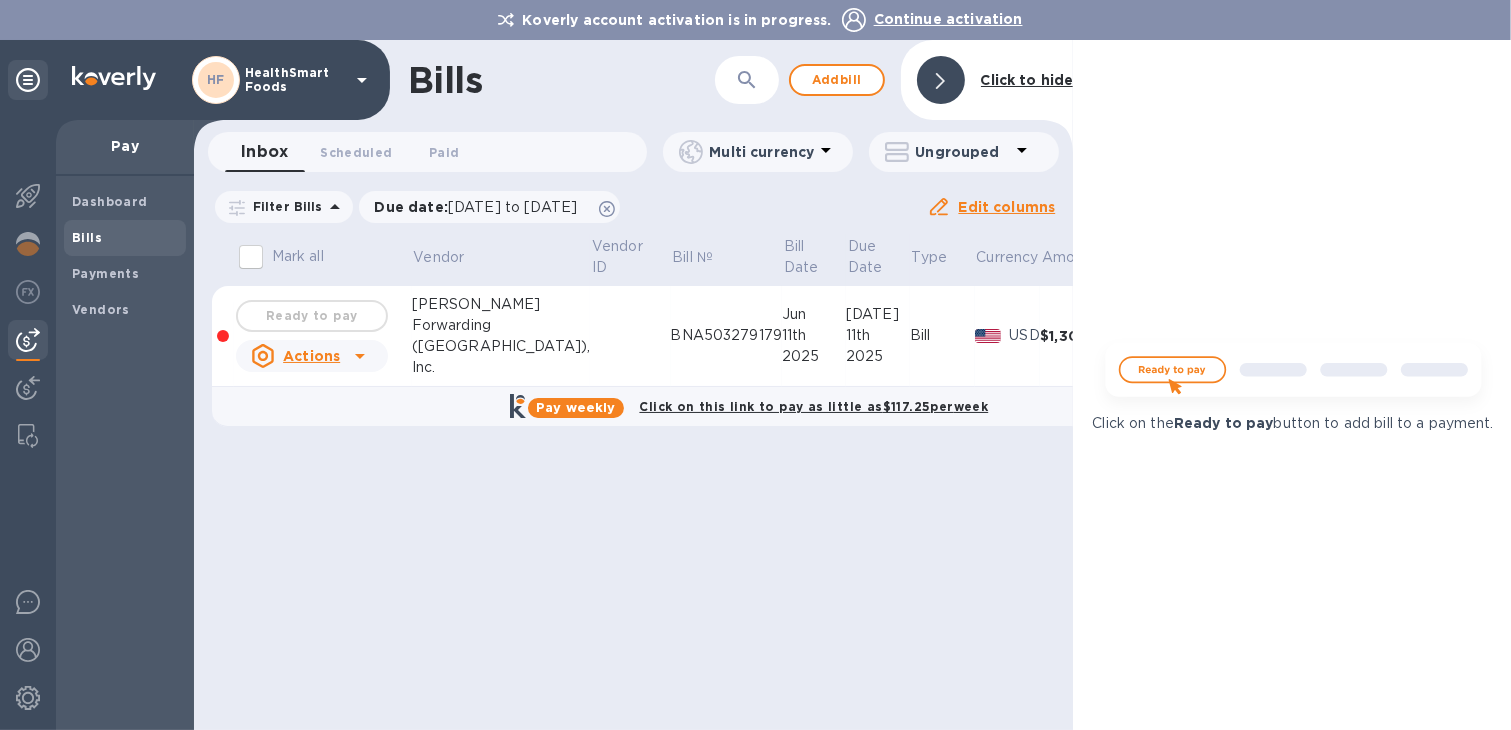 click on "Mark all" at bounding box center (251, 257) 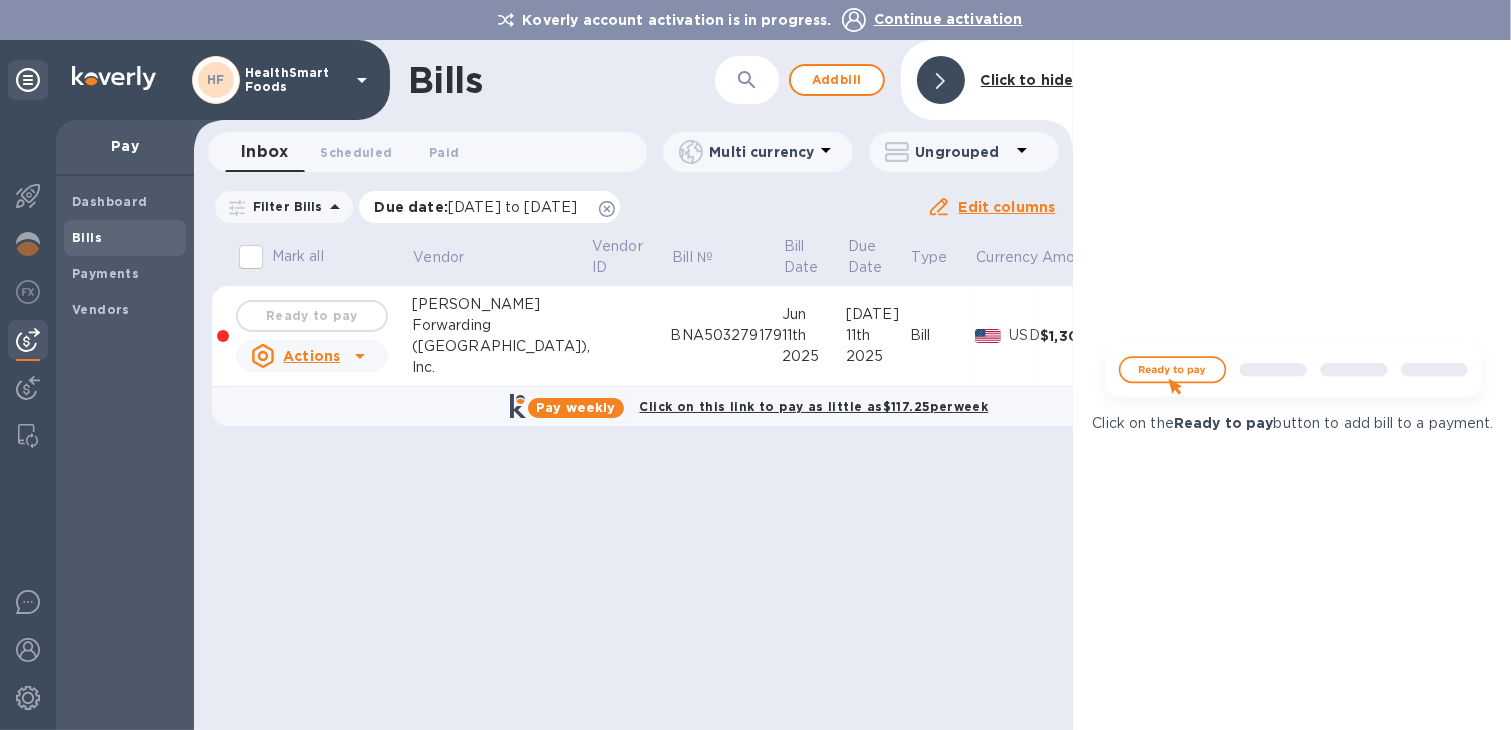 click 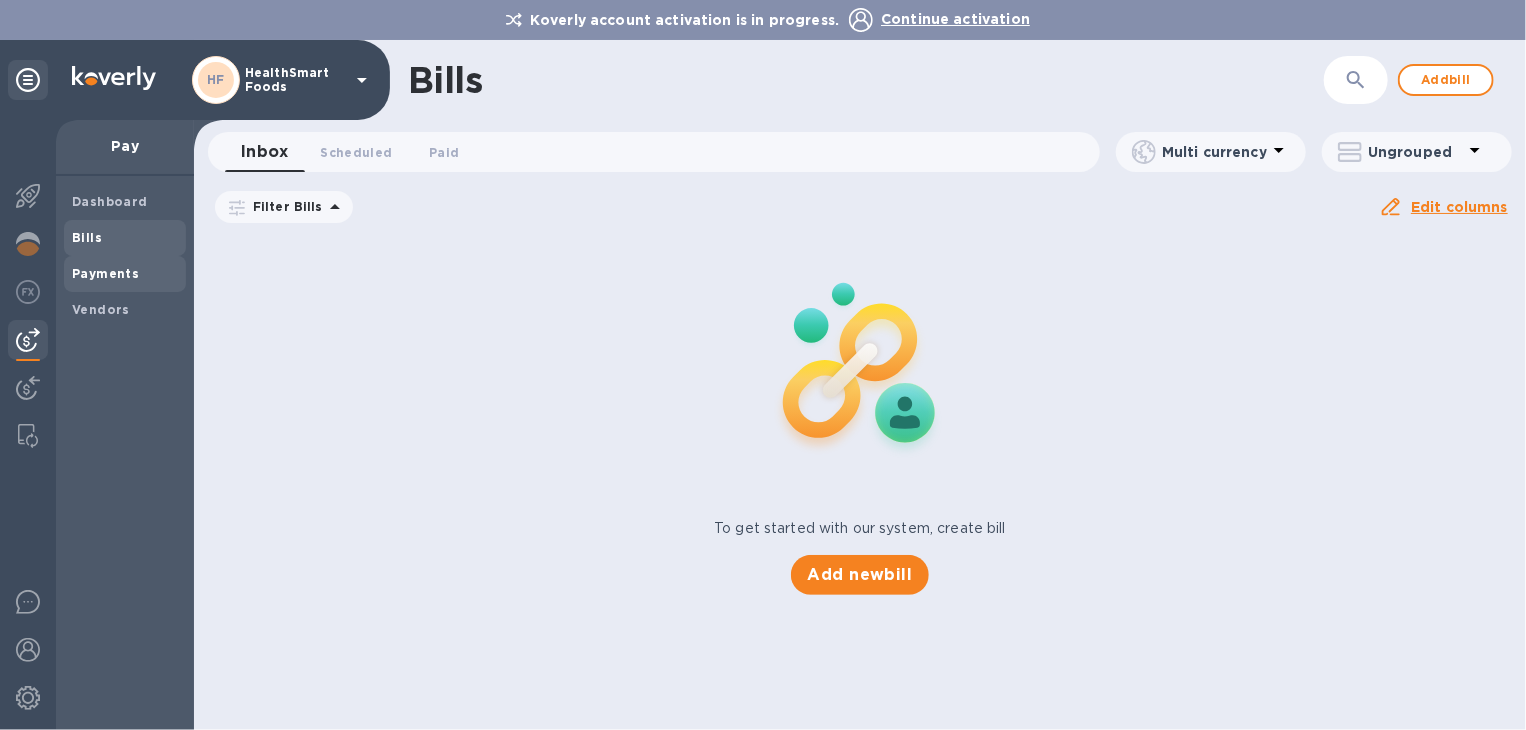 click on "Payments" at bounding box center (105, 273) 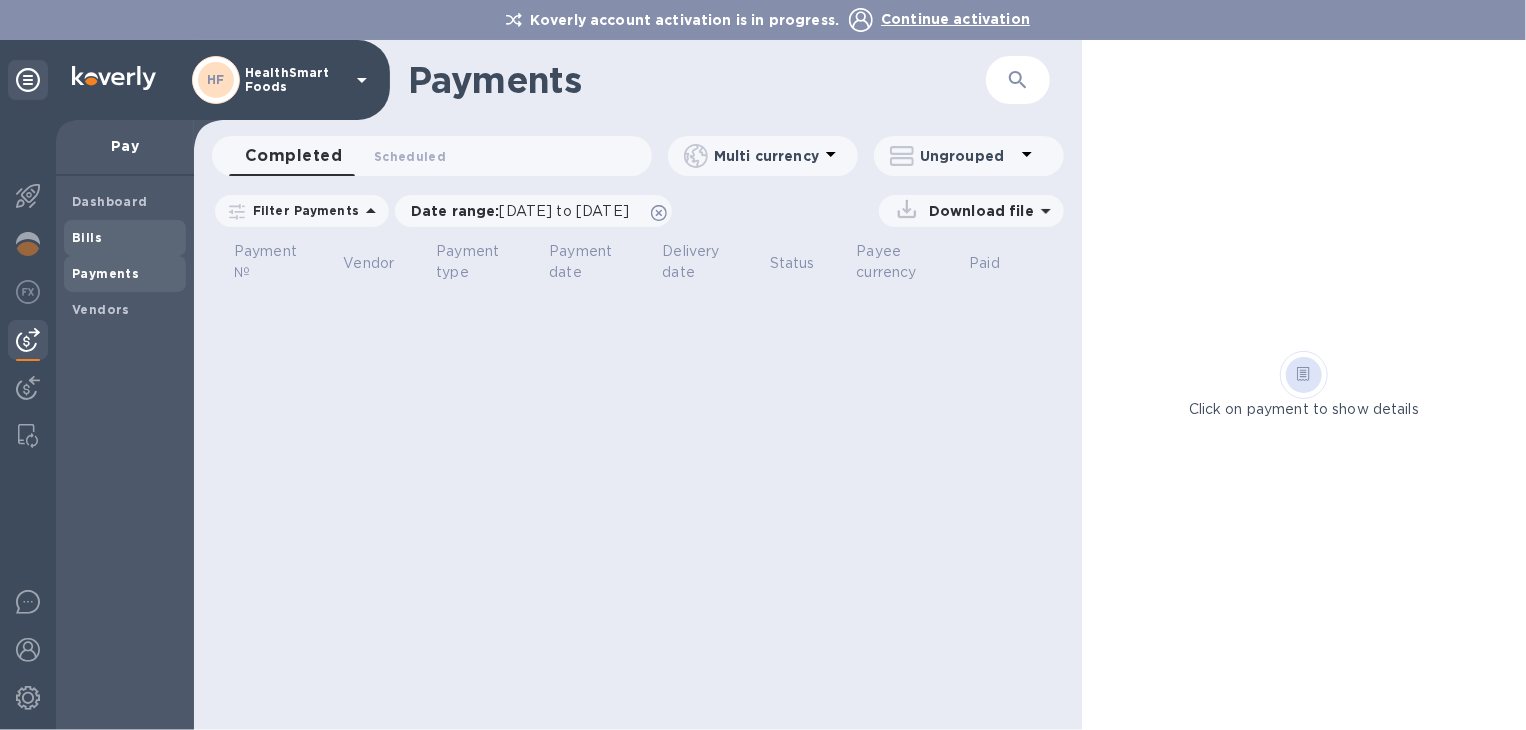 click on "Bills" at bounding box center (87, 237) 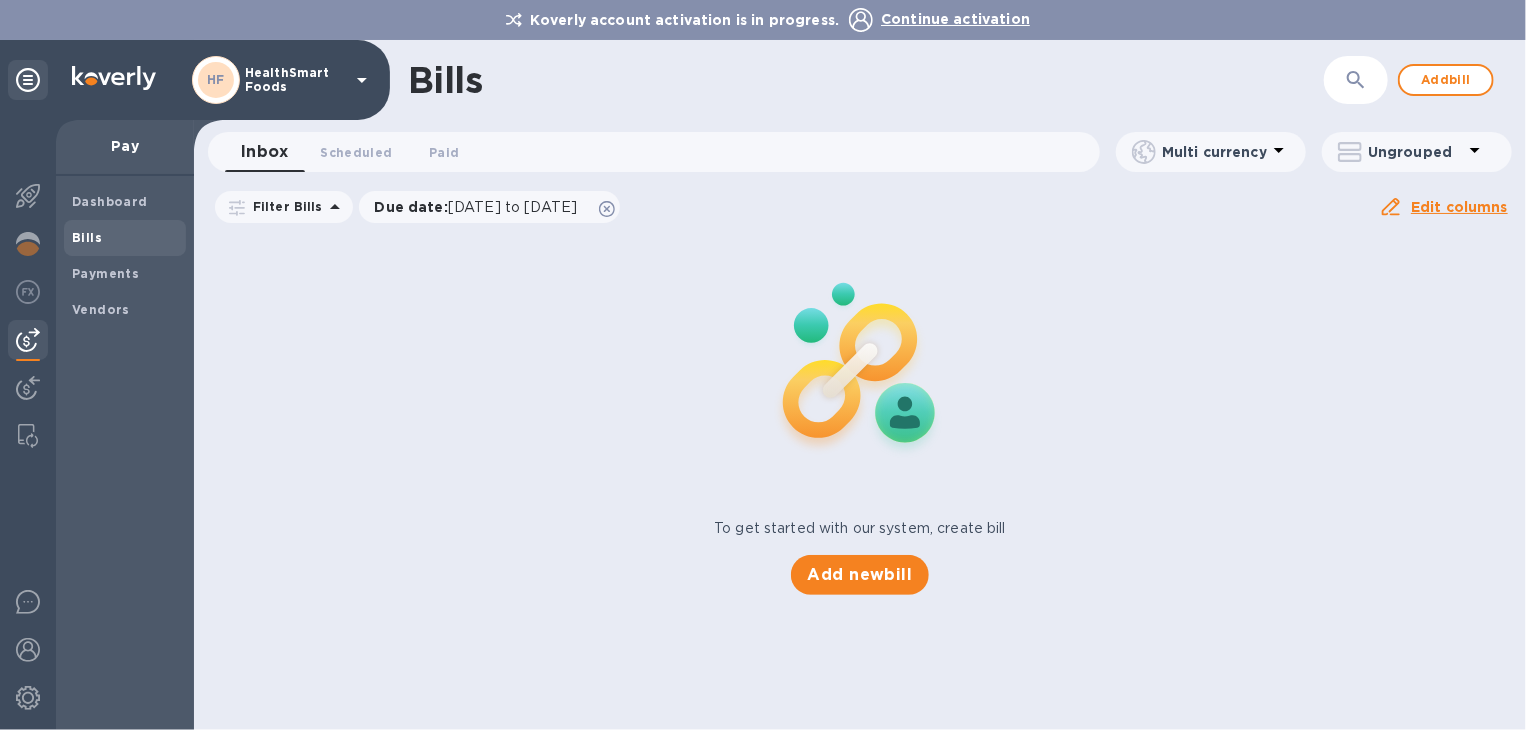 click at bounding box center (28, 340) 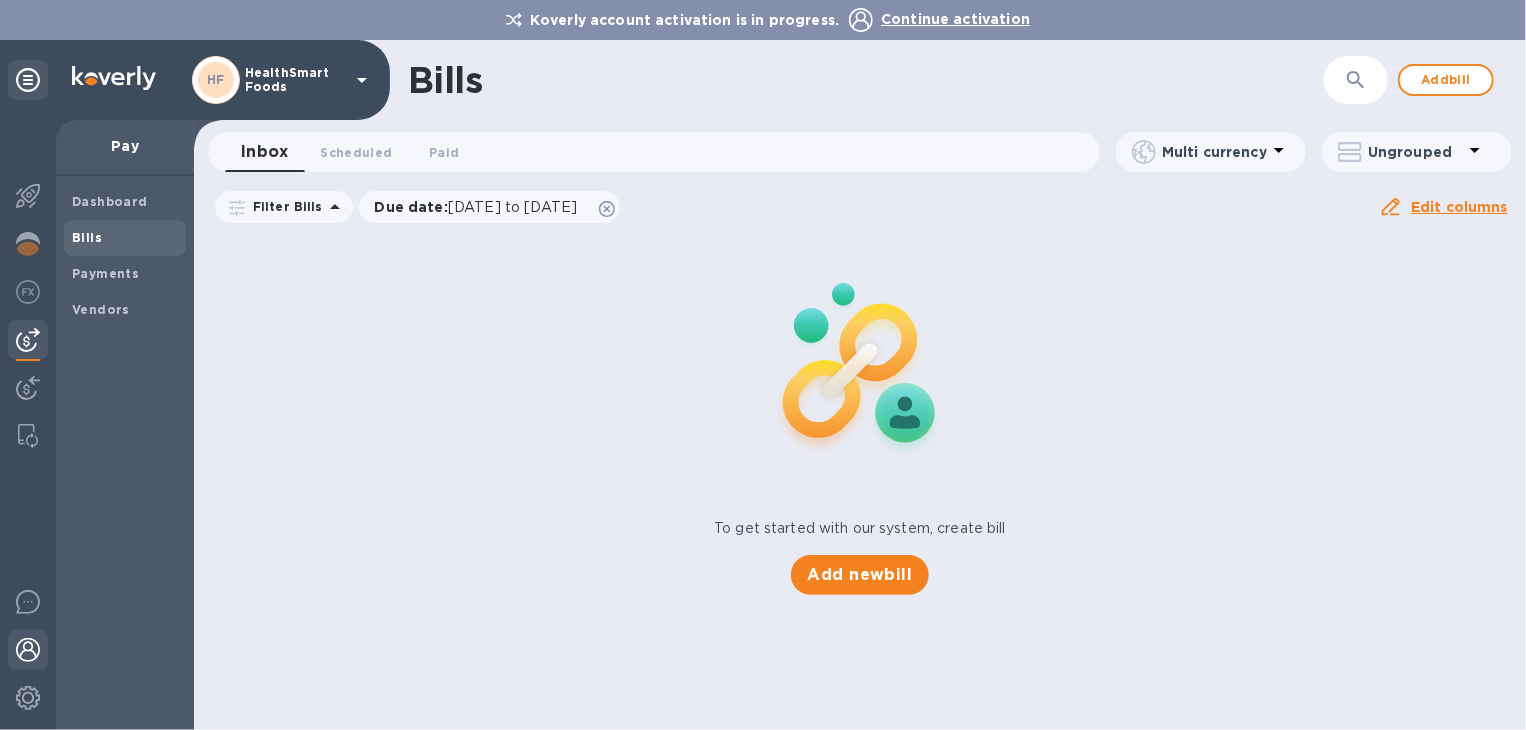 click at bounding box center (28, 652) 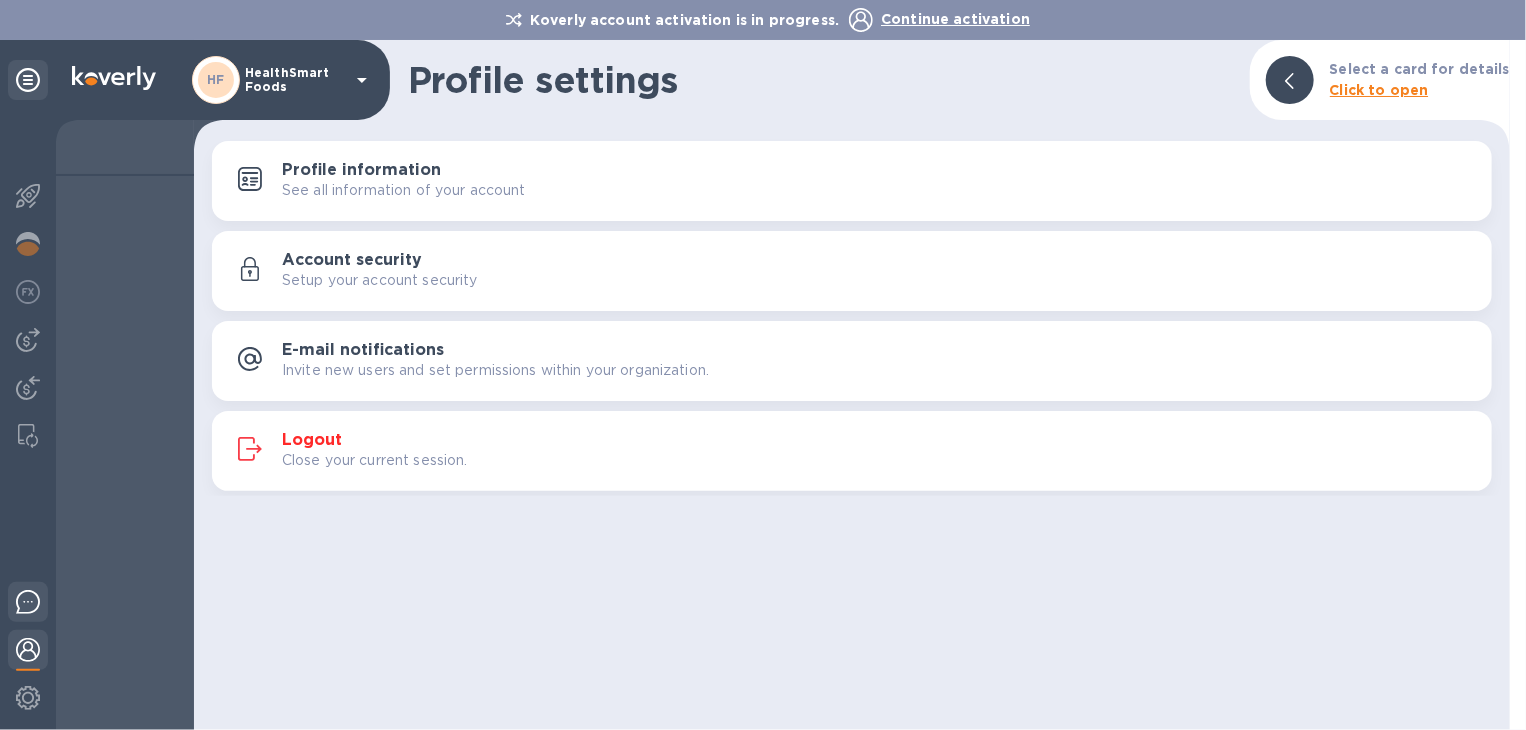 click at bounding box center (28, 602) 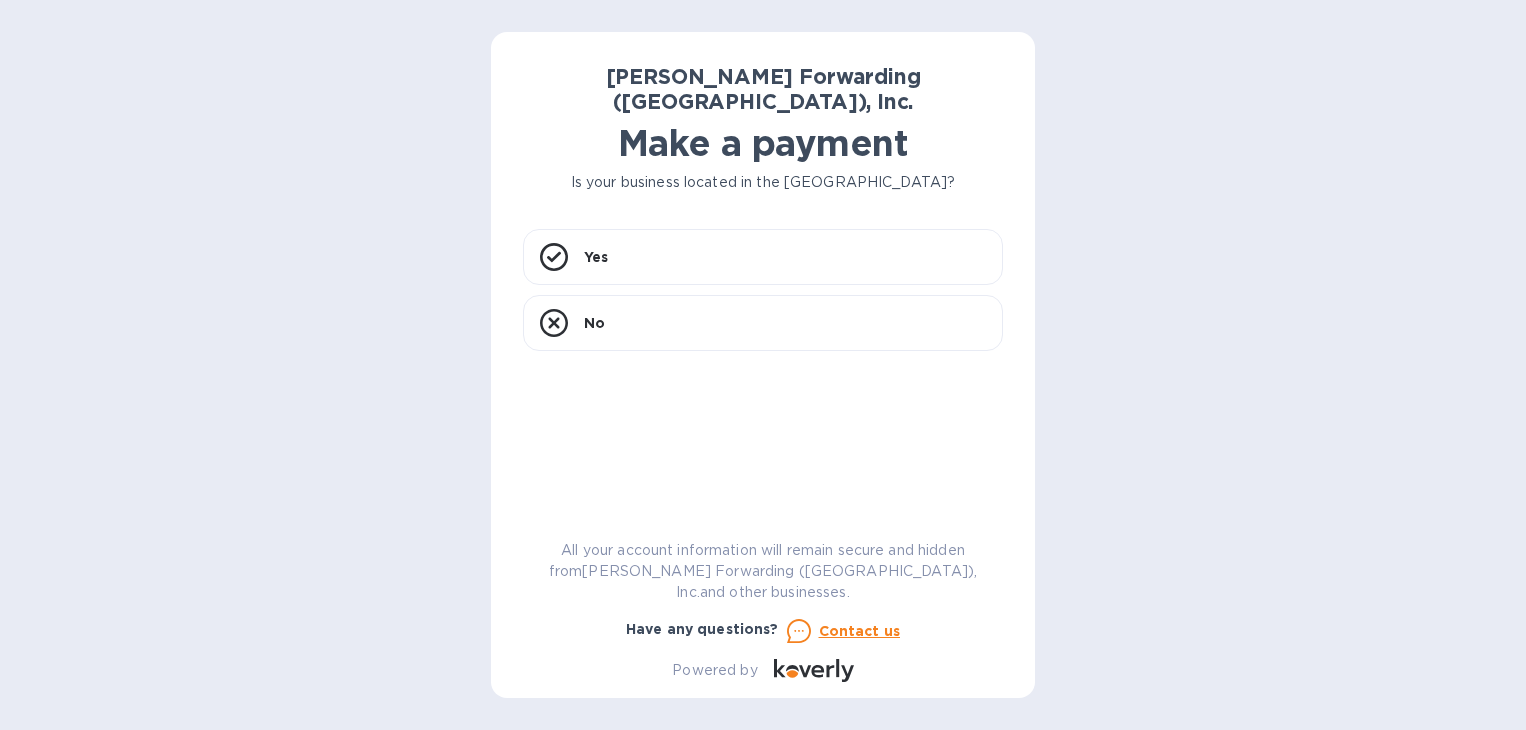 scroll, scrollTop: 0, scrollLeft: 0, axis: both 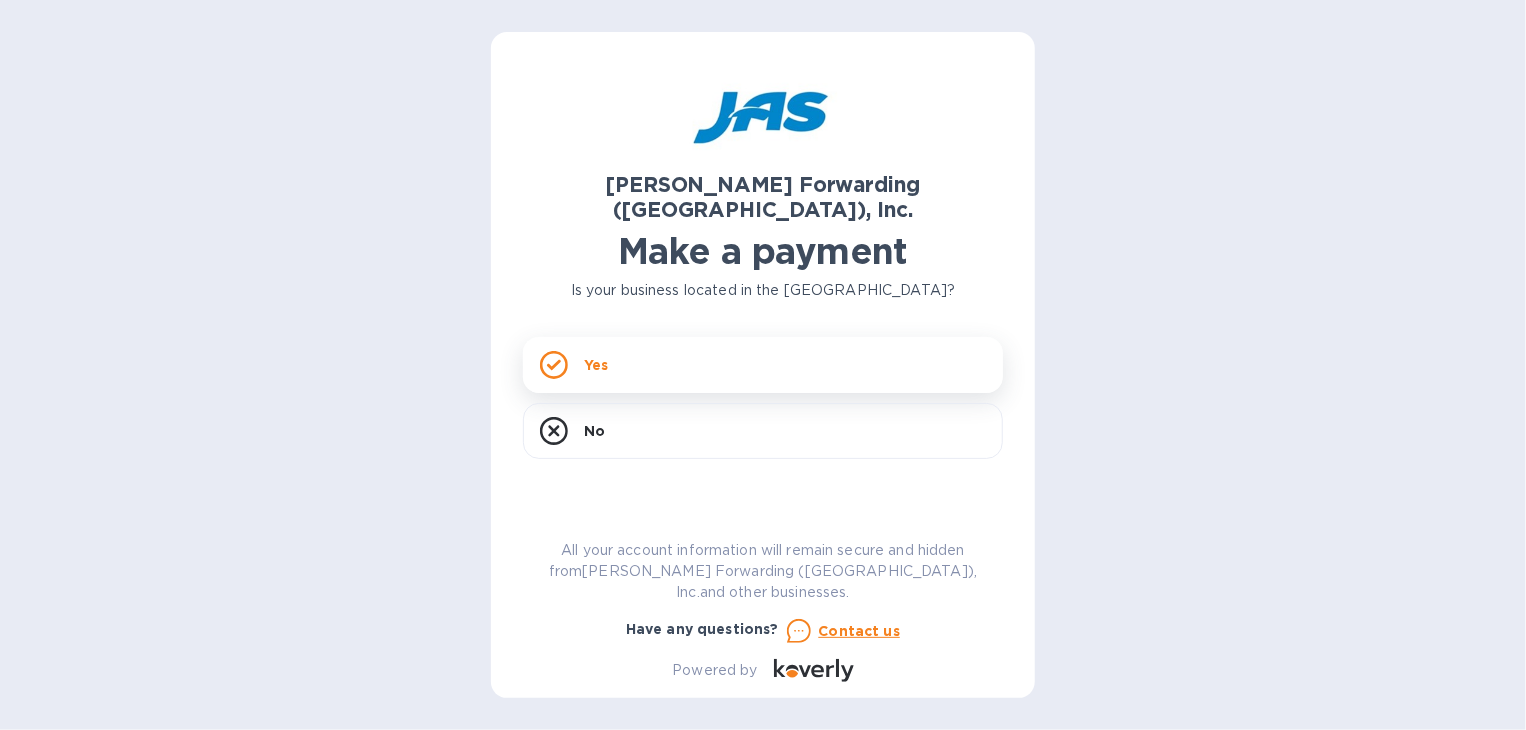 click on "Yes" at bounding box center [596, 365] 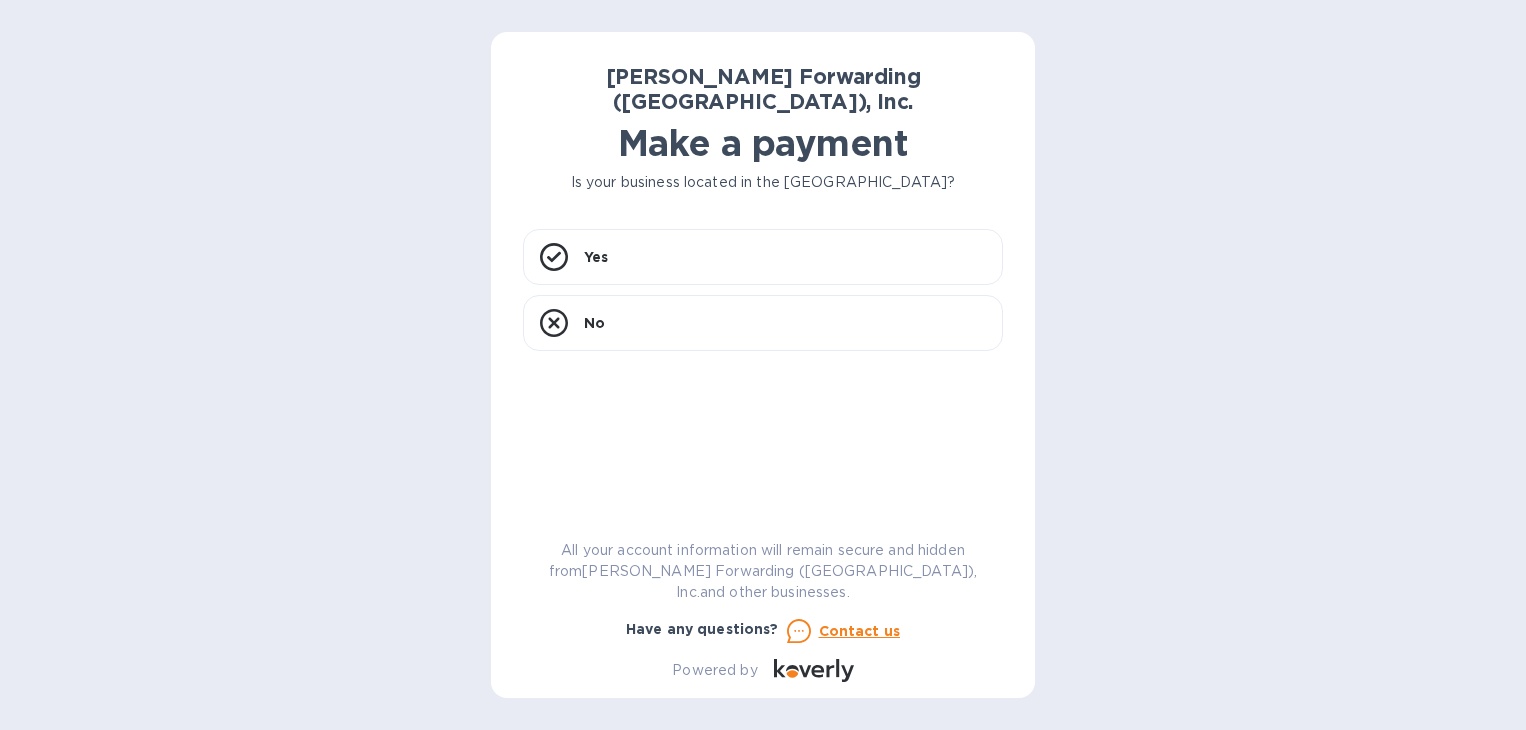 scroll, scrollTop: 0, scrollLeft: 0, axis: both 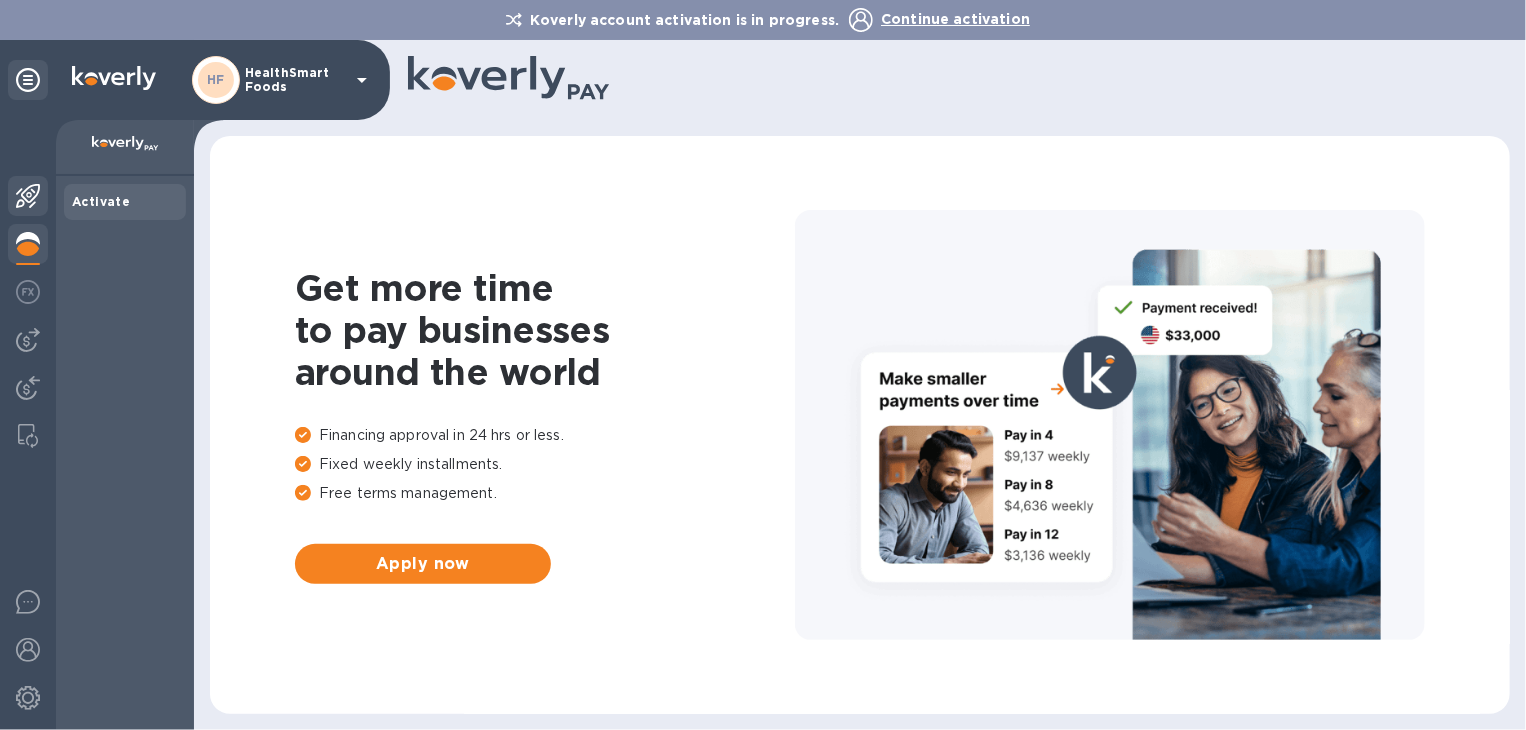click at bounding box center [28, 196] 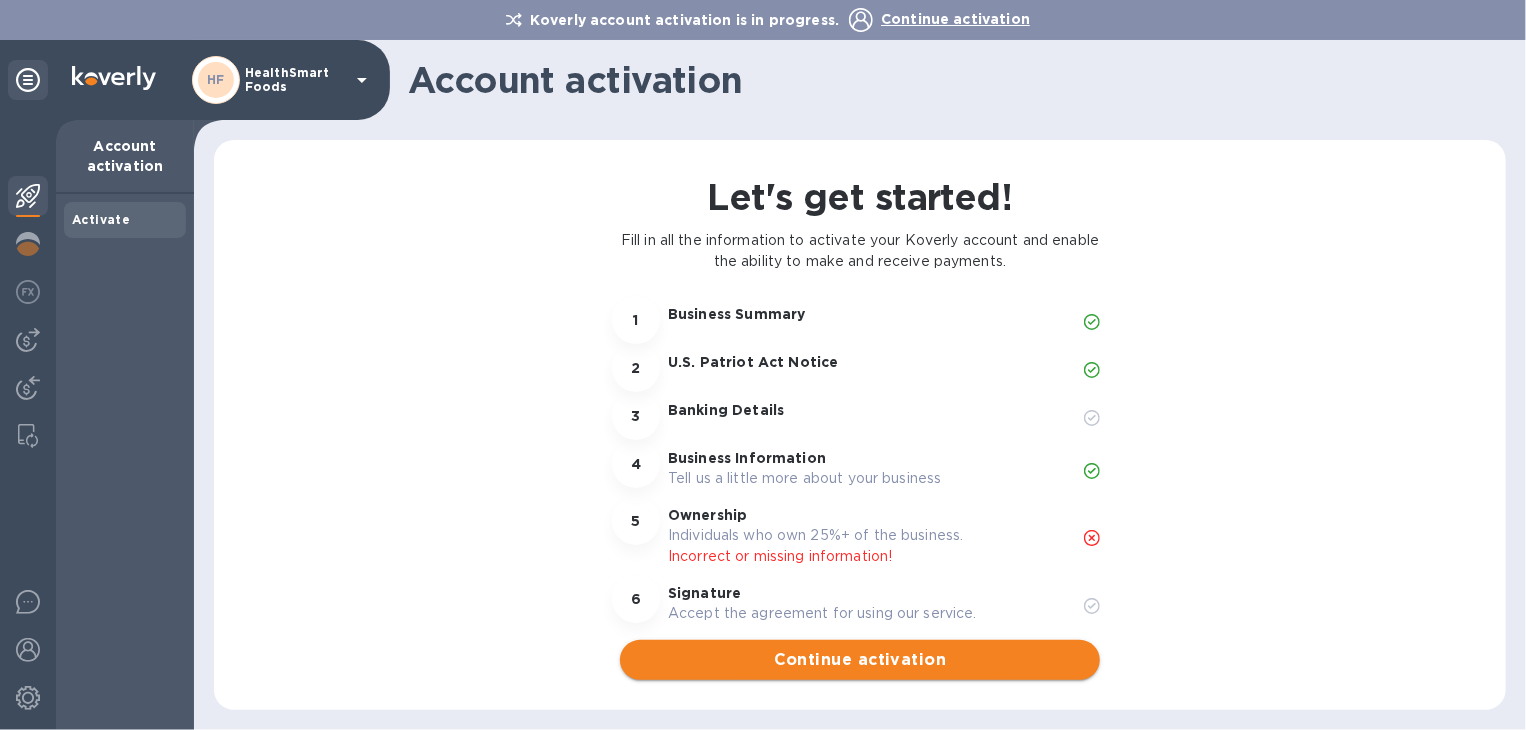 click on "Continue activation" at bounding box center [860, 660] 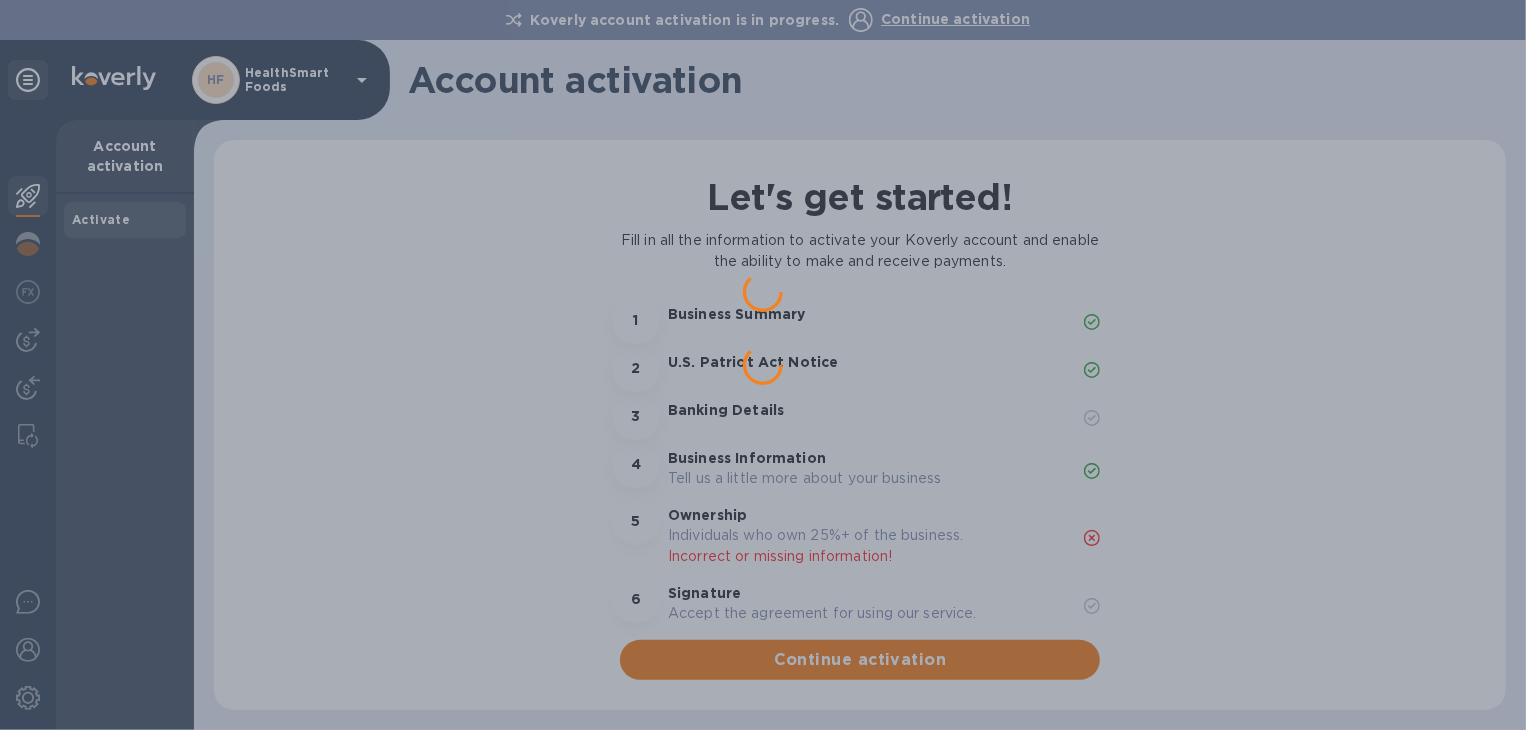 scroll, scrollTop: 0, scrollLeft: 0, axis: both 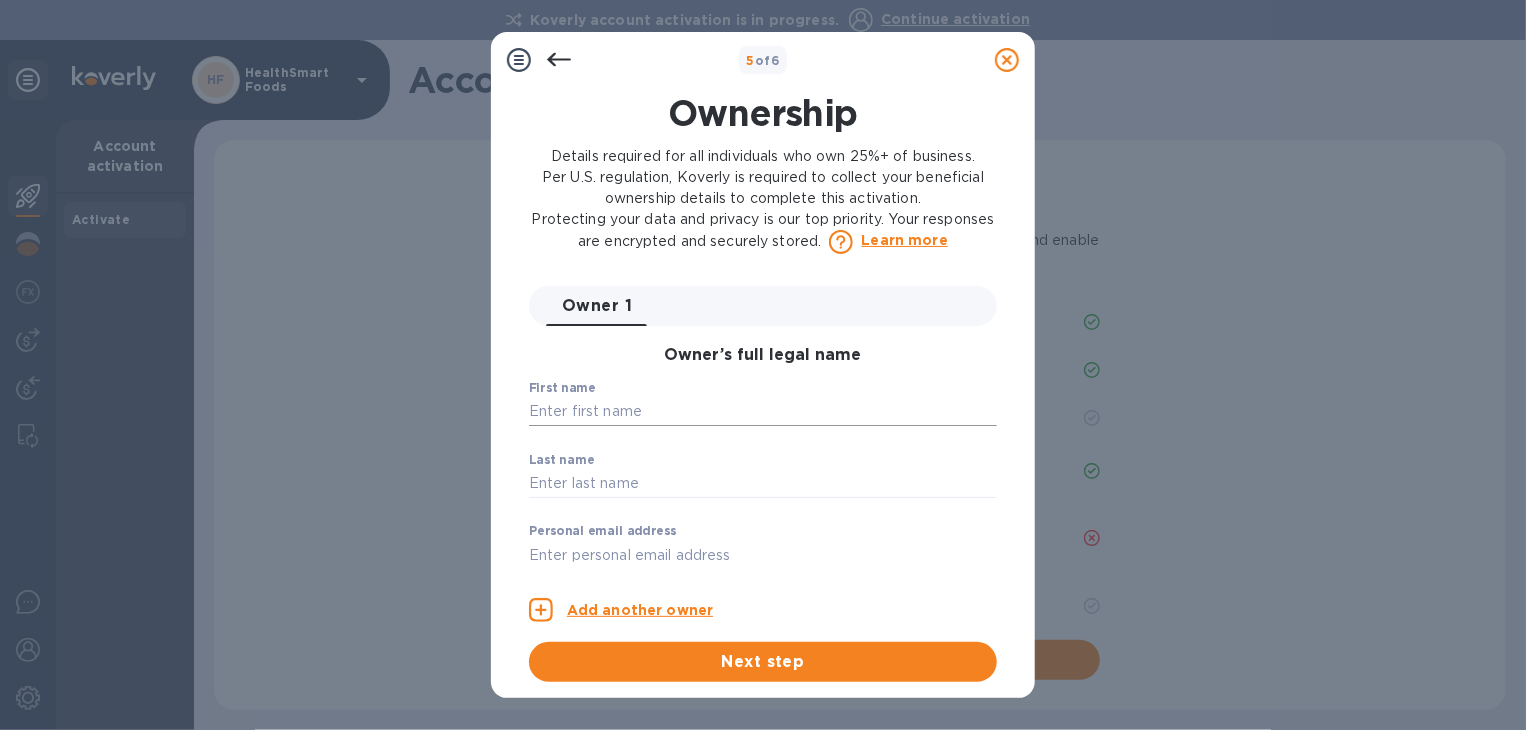 click at bounding box center [763, 412] 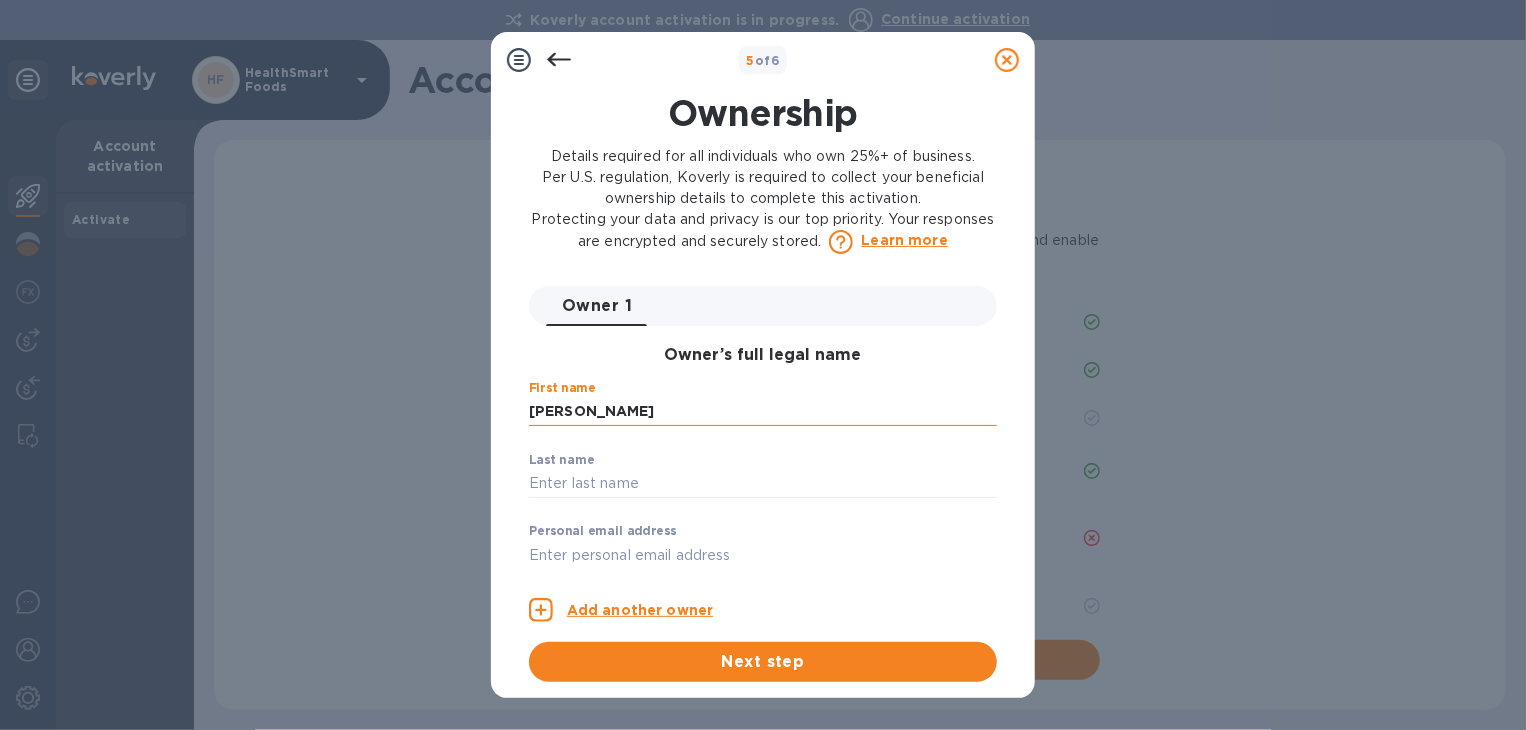 type on "[PERSON_NAME]" 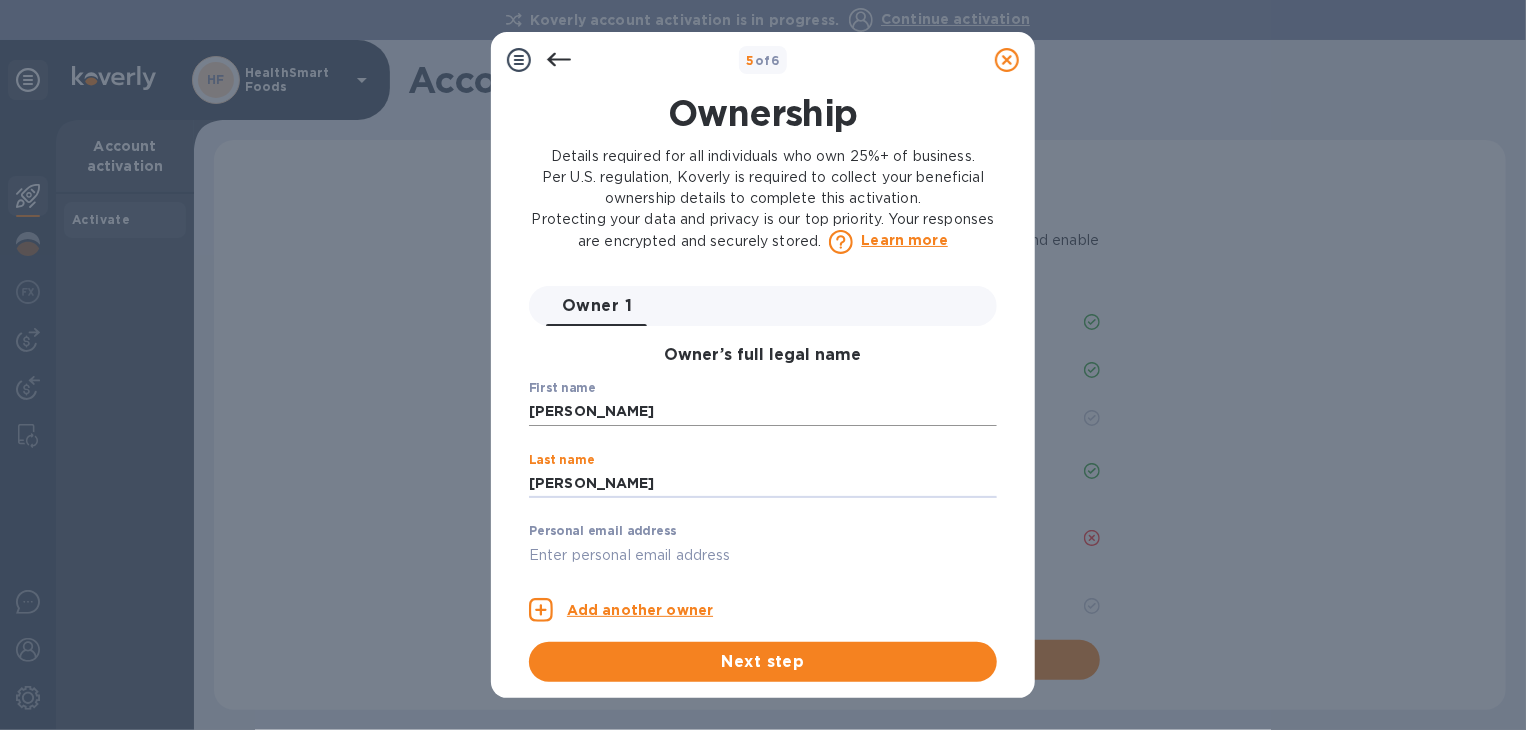 type on "[PERSON_NAME]" 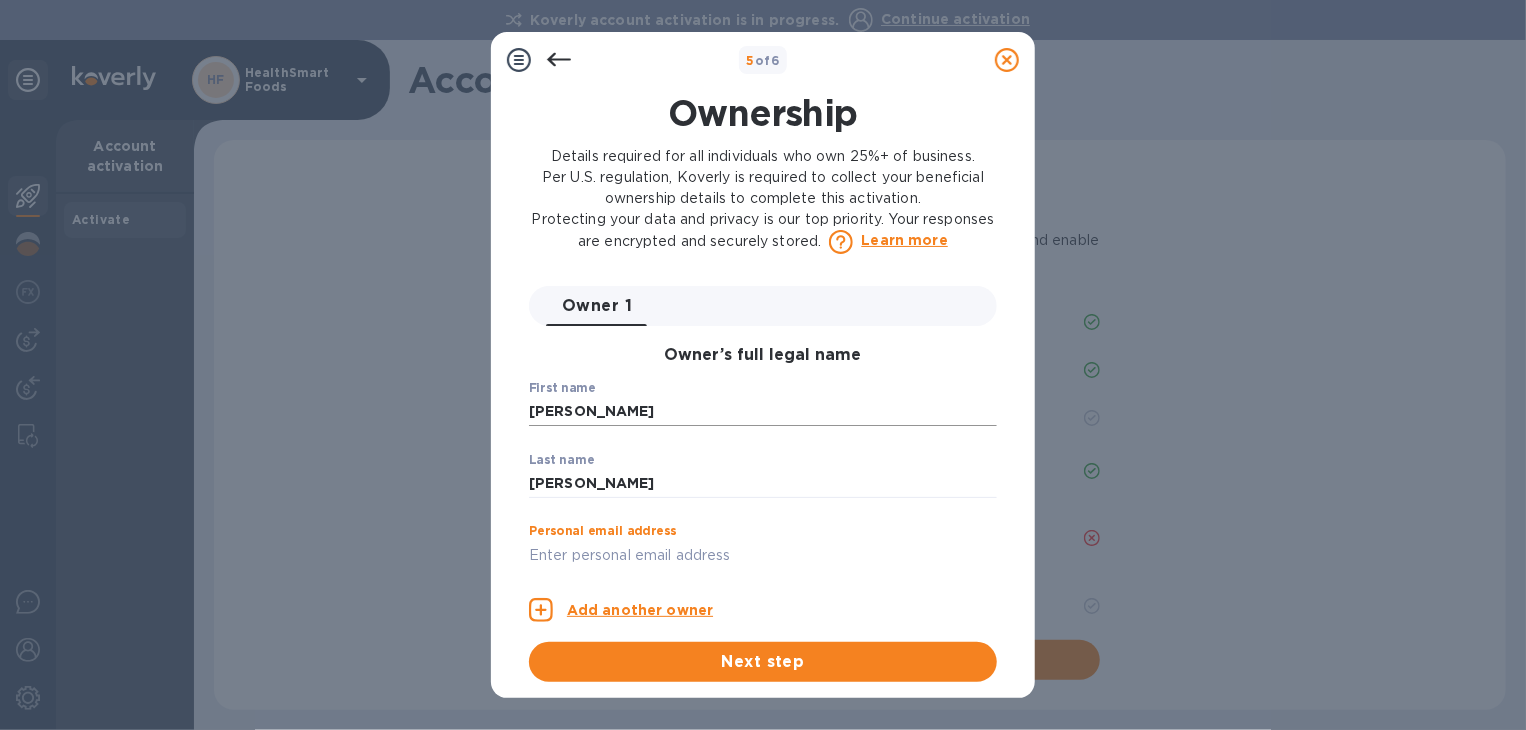 scroll, scrollTop: 8, scrollLeft: 0, axis: vertical 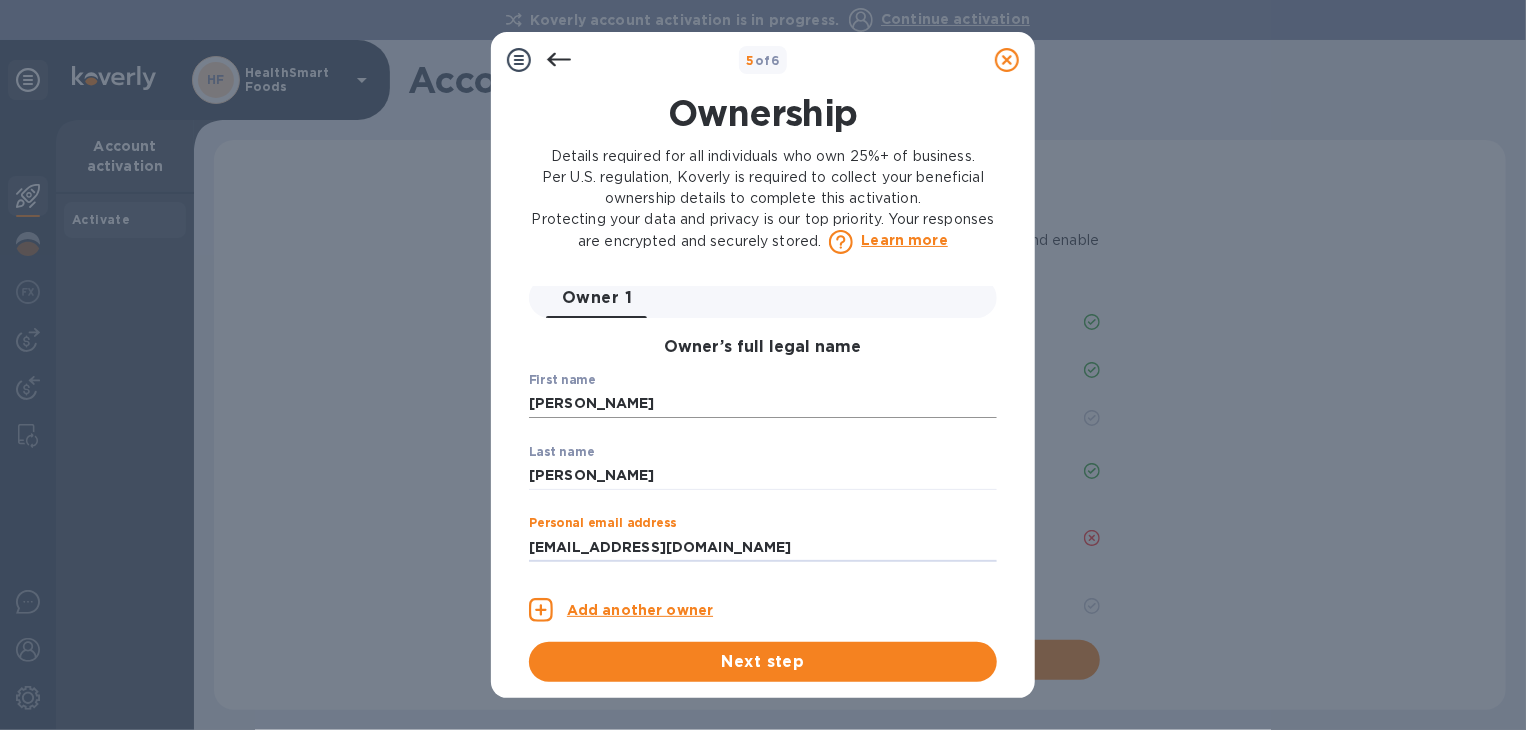 type on "[EMAIL_ADDRESS][DOMAIN_NAME]" 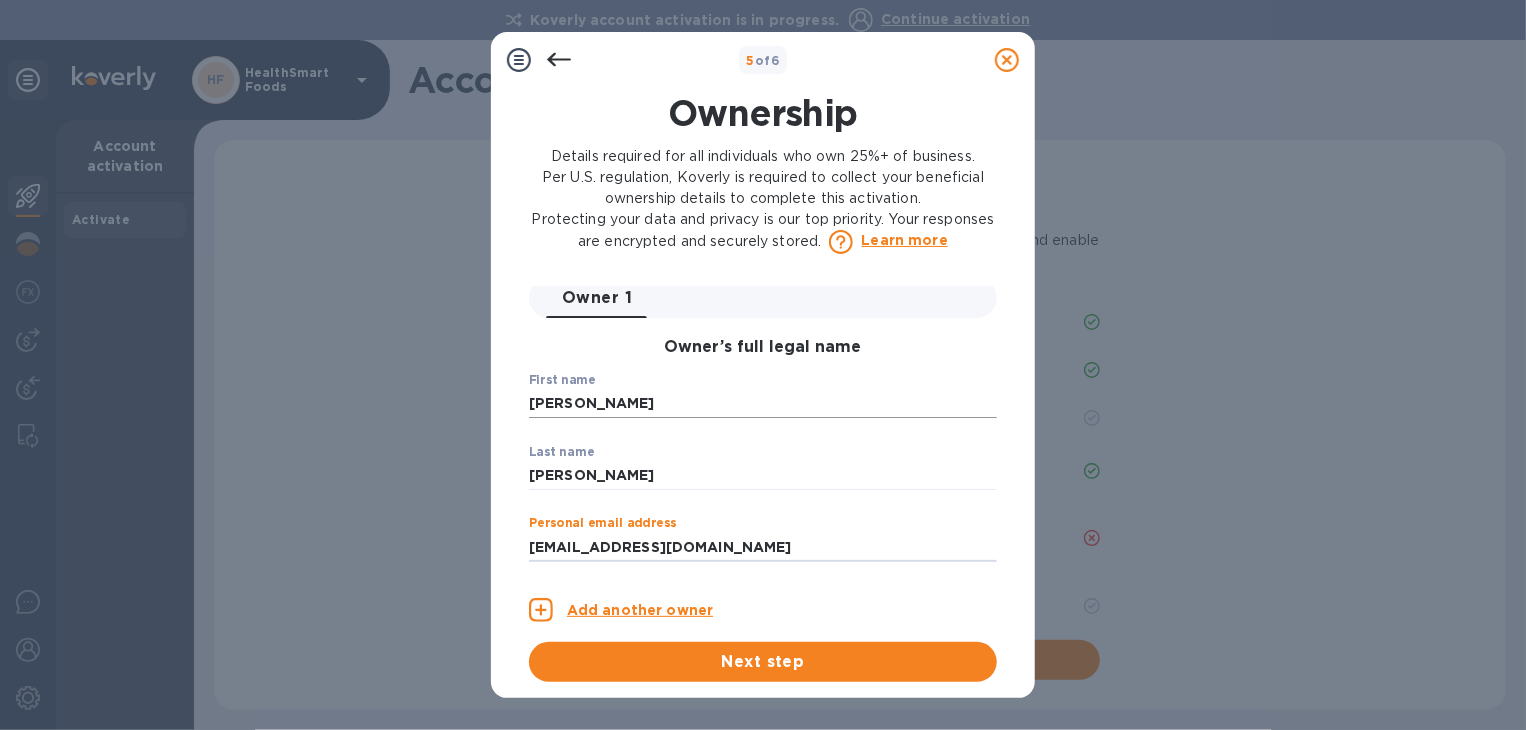 scroll, scrollTop: 552, scrollLeft: 0, axis: vertical 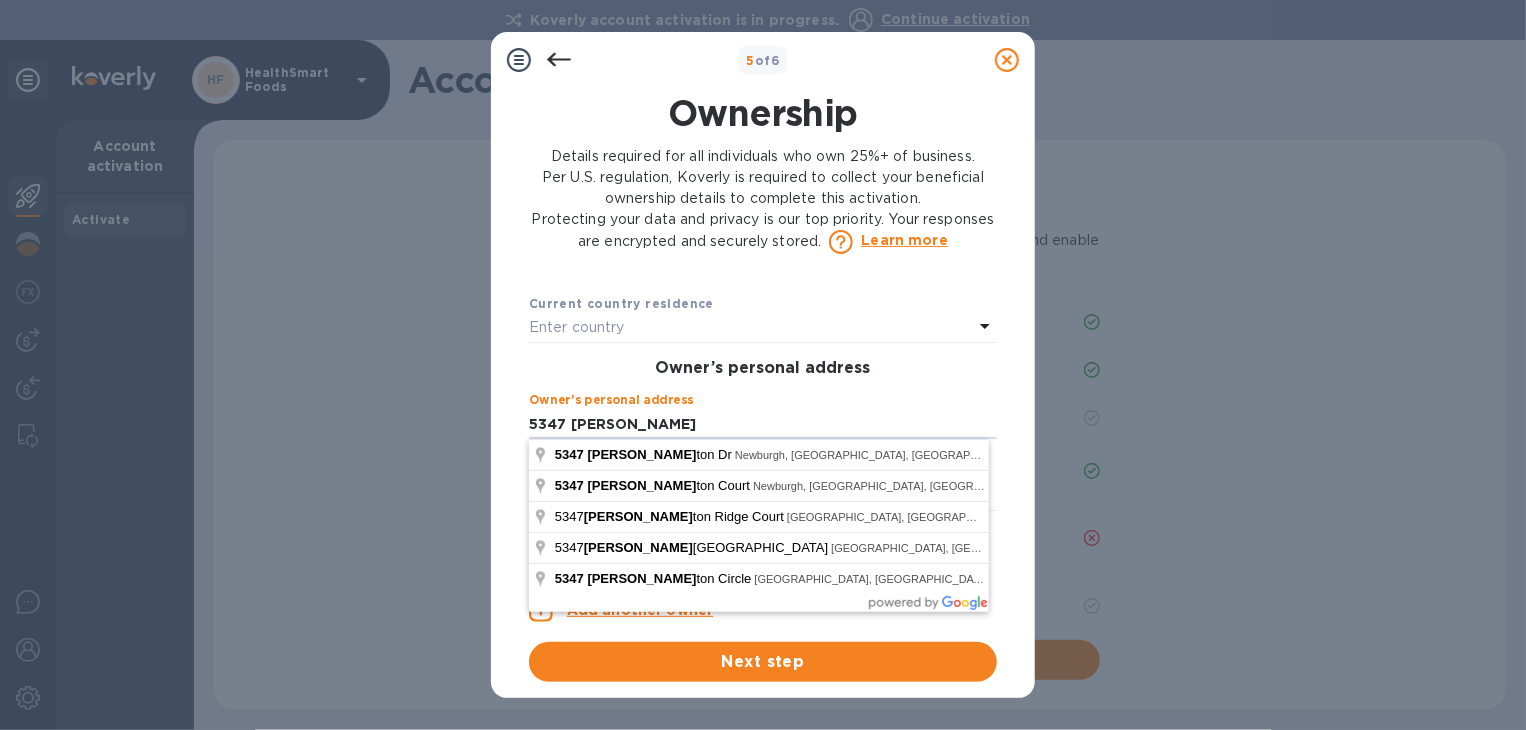 type on "[STREET_ADDRESS][PERSON_NAME]" 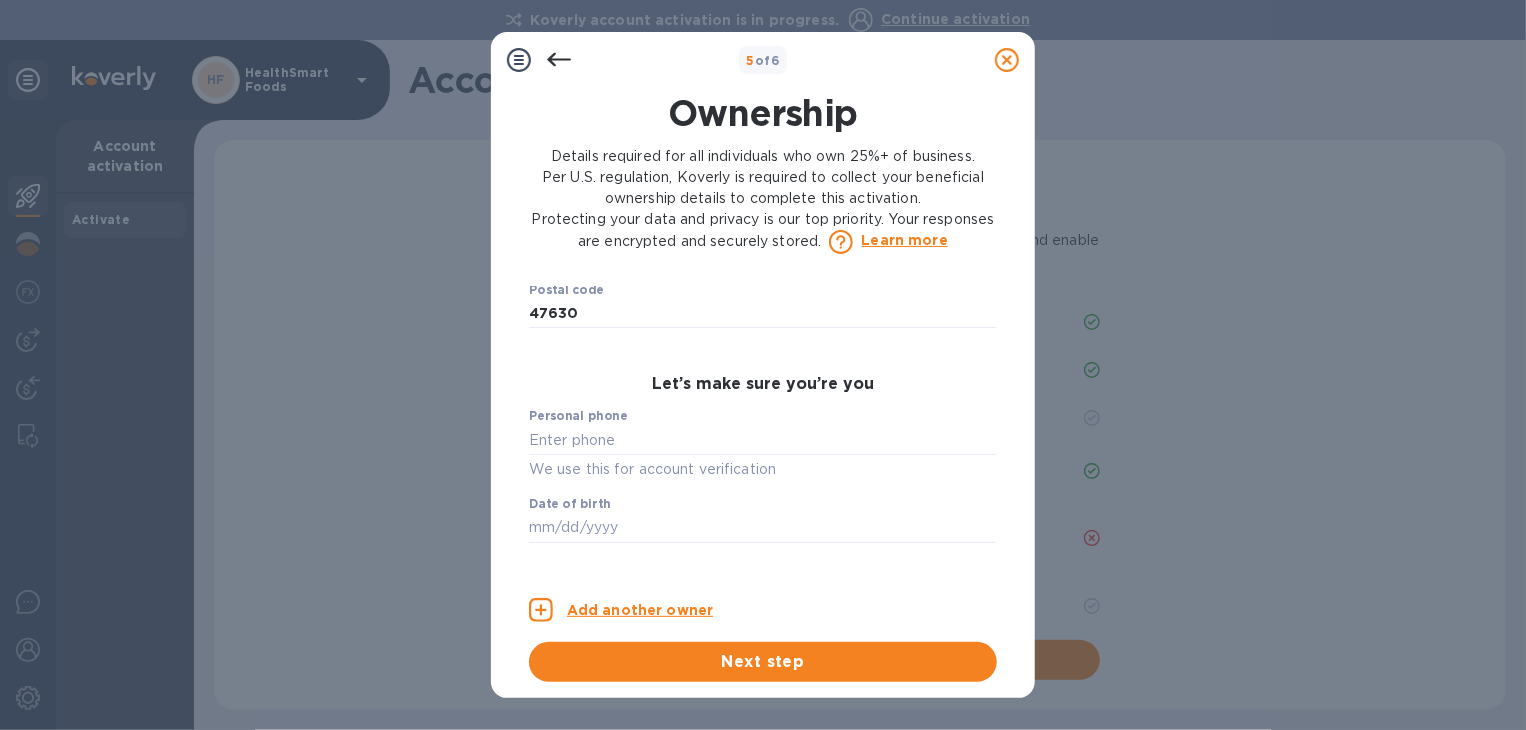 scroll, scrollTop: 1052, scrollLeft: 0, axis: vertical 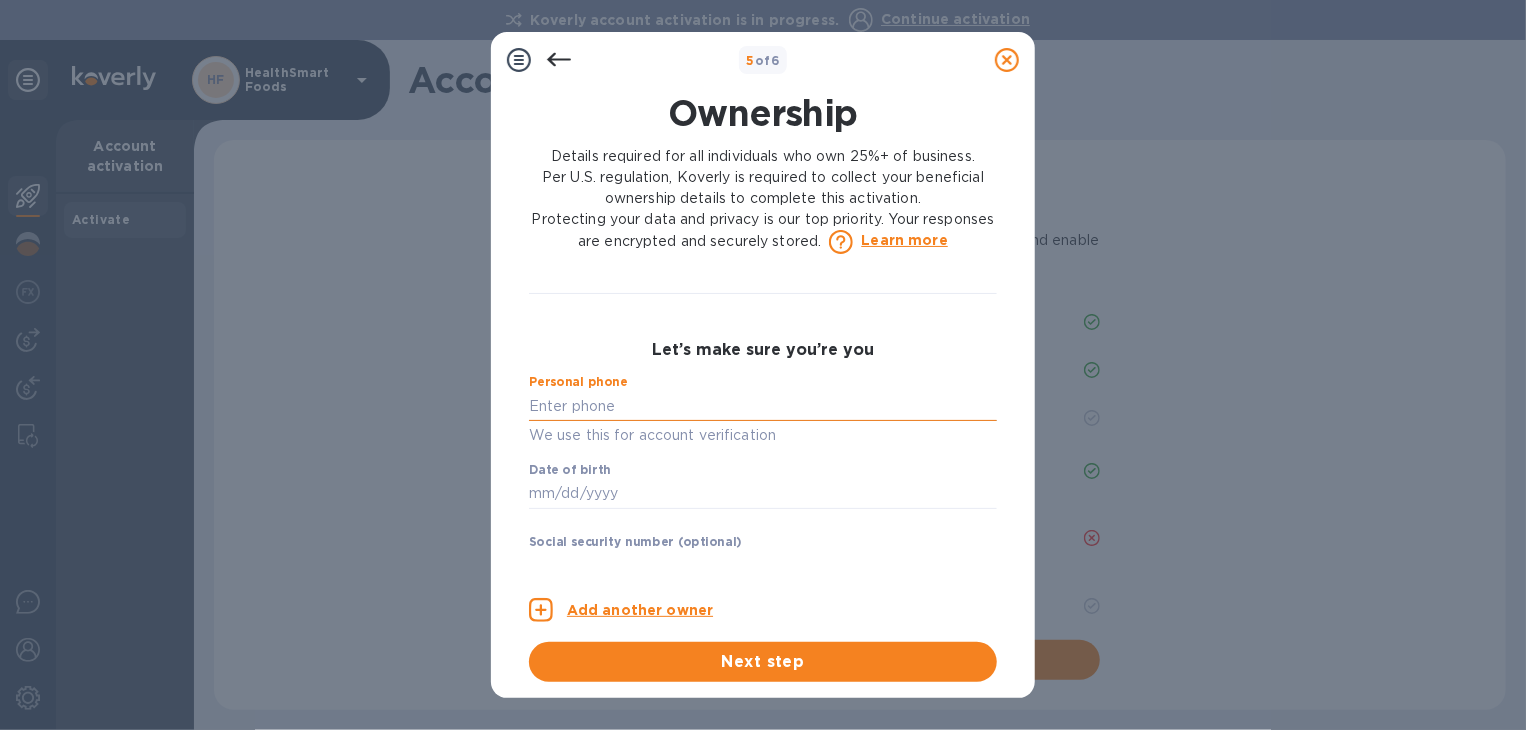 click at bounding box center [763, 406] 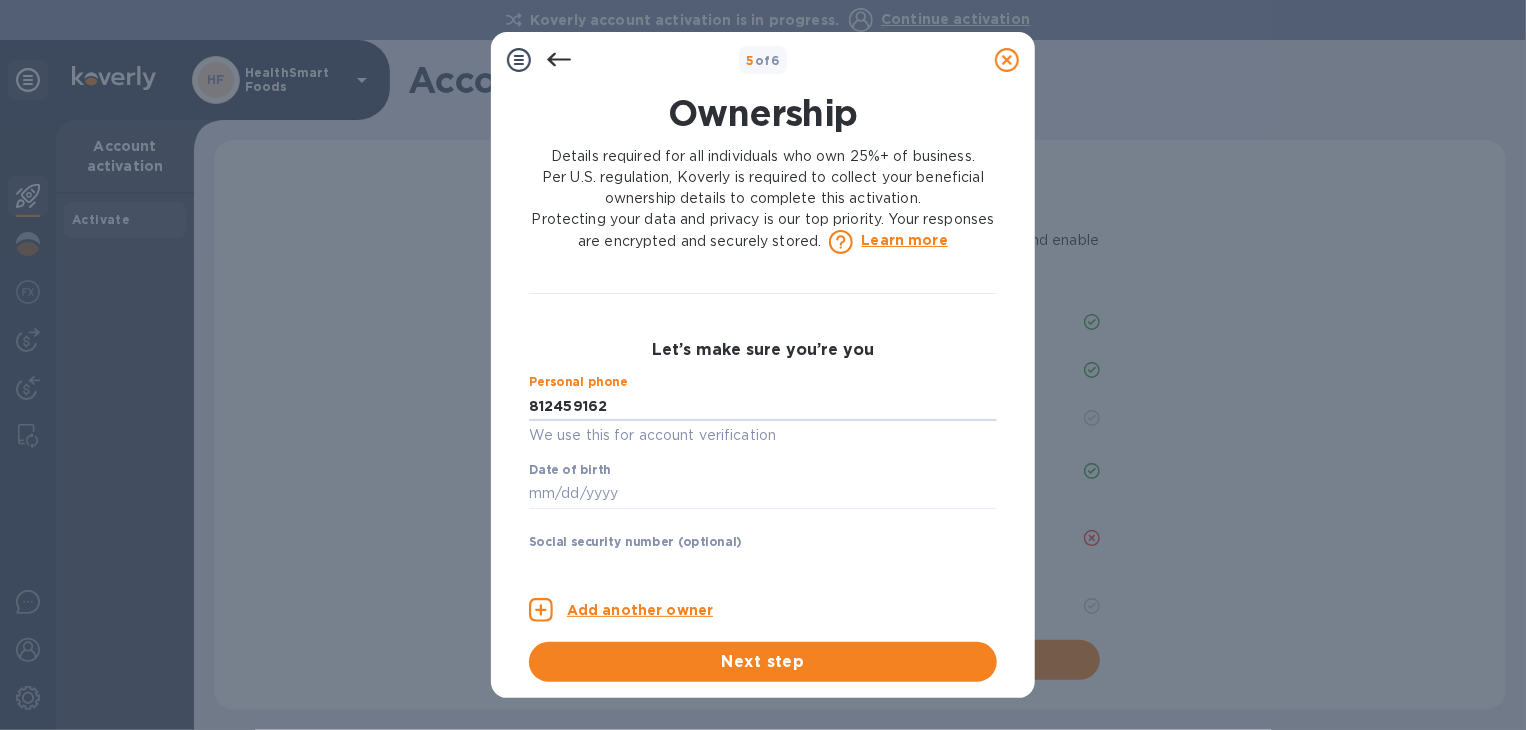 type on "***62" 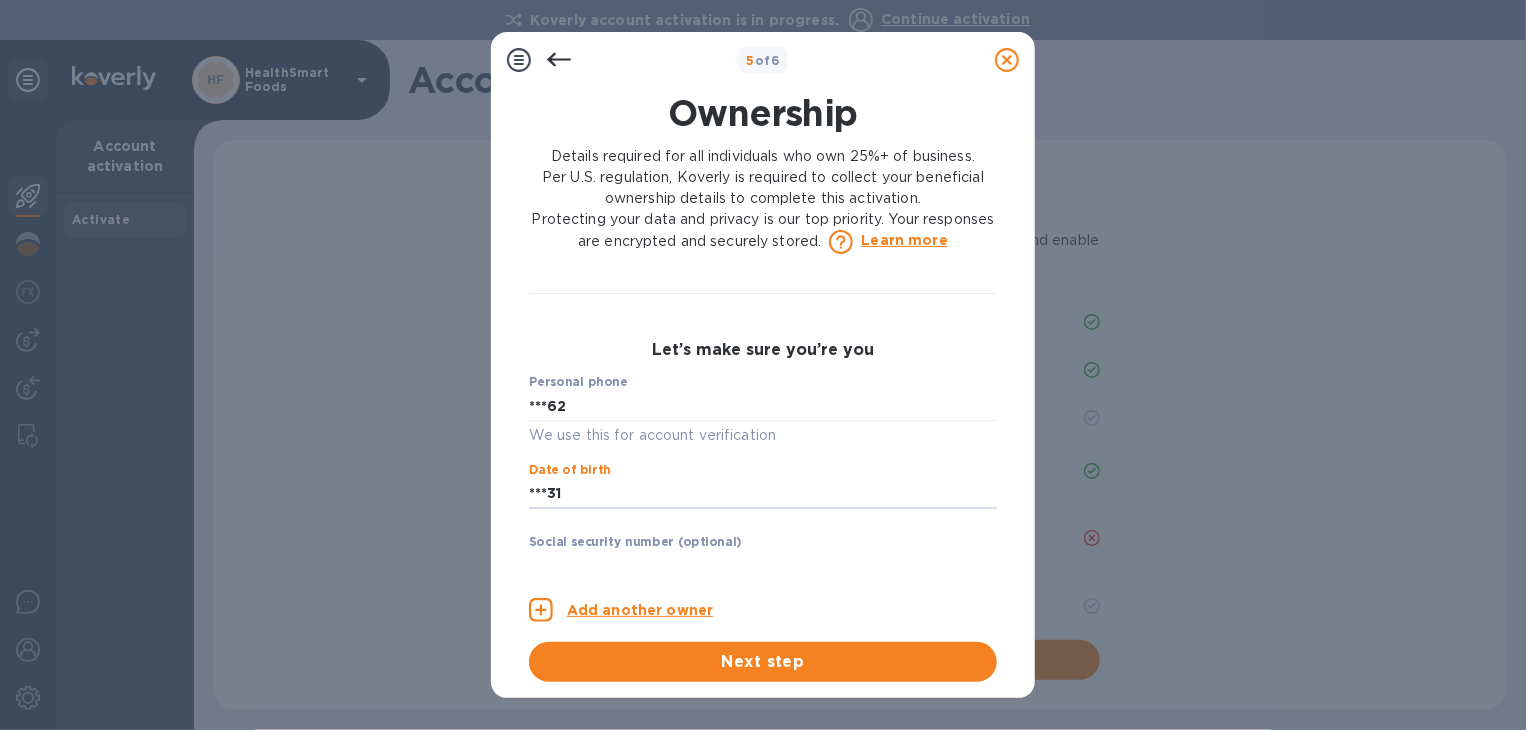 drag, startPoint x: 573, startPoint y: 498, endPoint x: 320, endPoint y: 485, distance: 253.33377 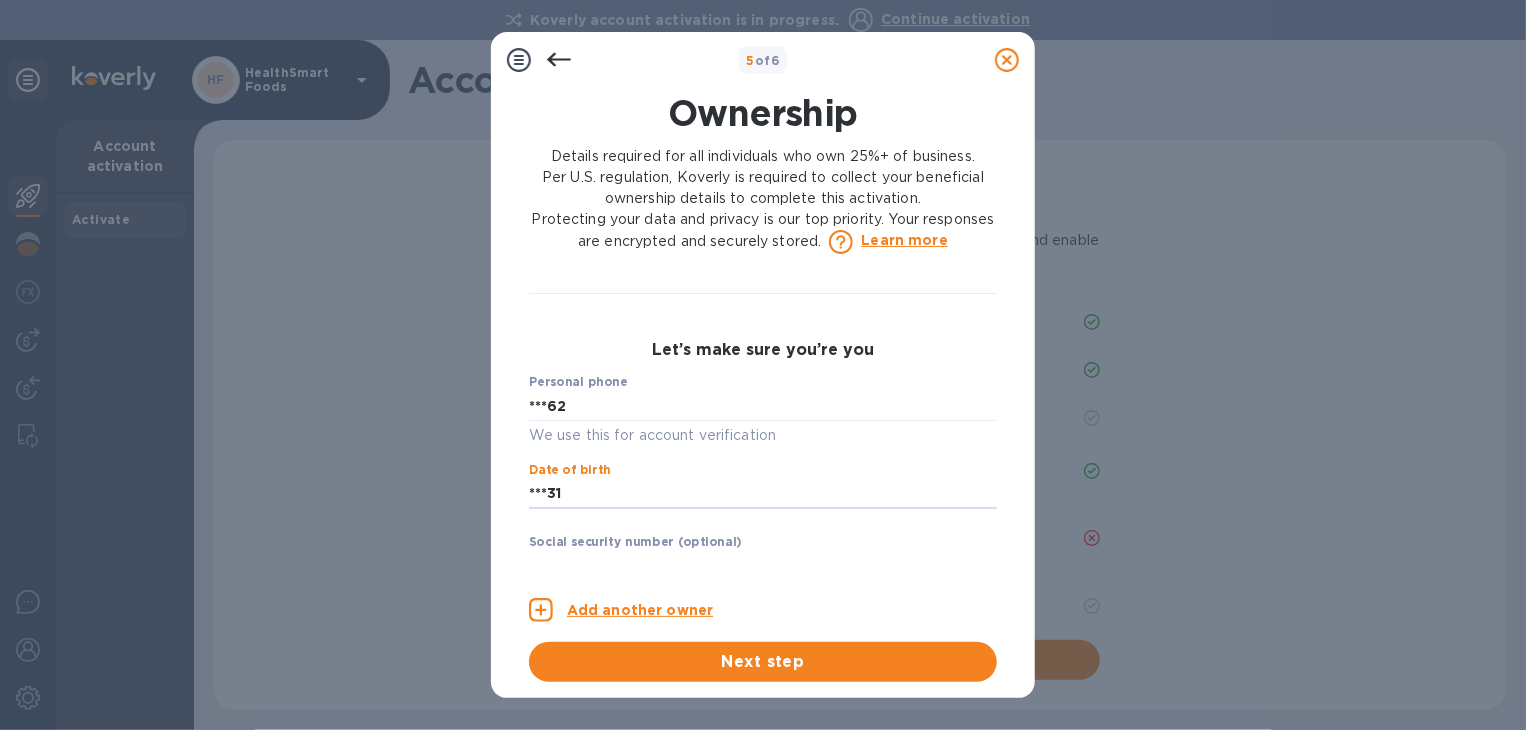 type on "***31" 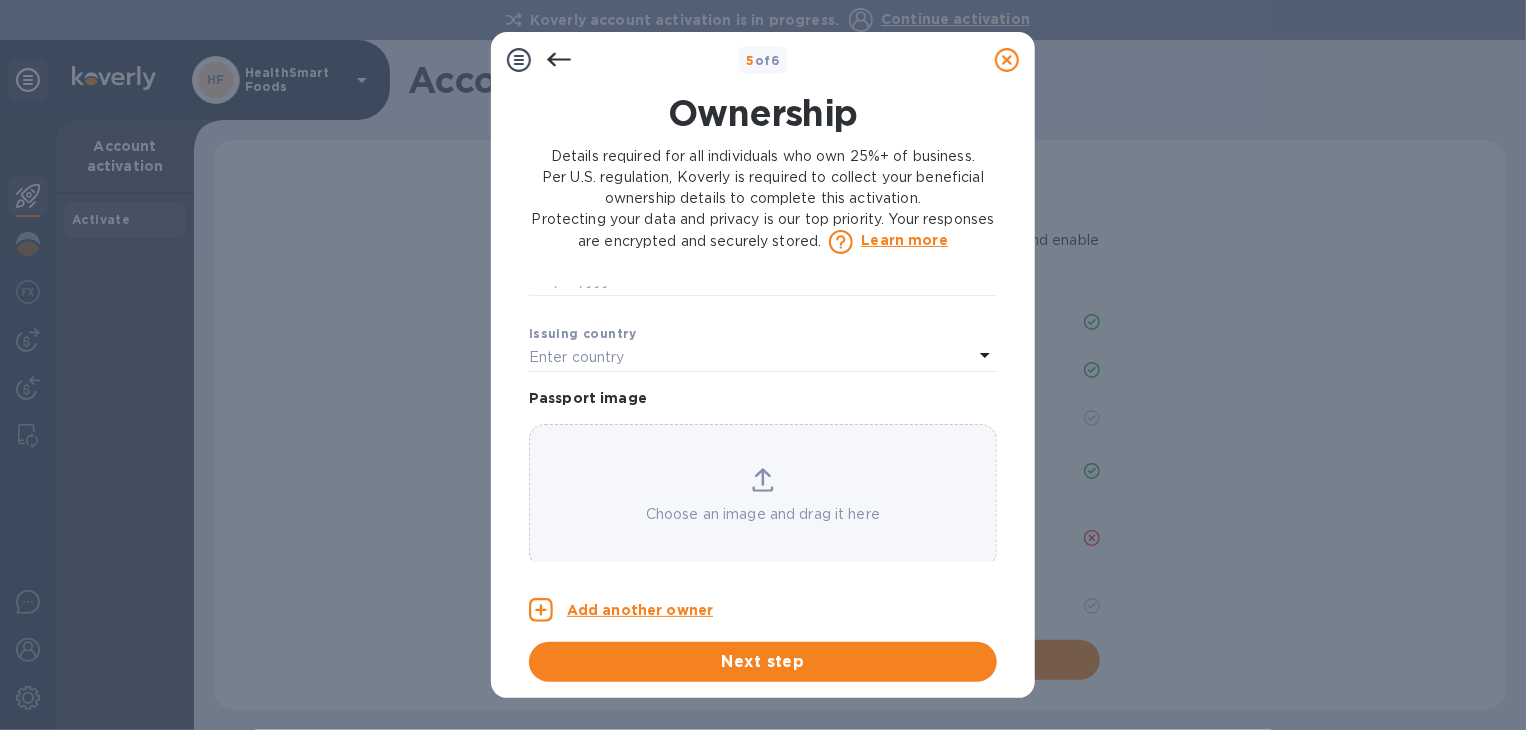 scroll, scrollTop: 1519, scrollLeft: 0, axis: vertical 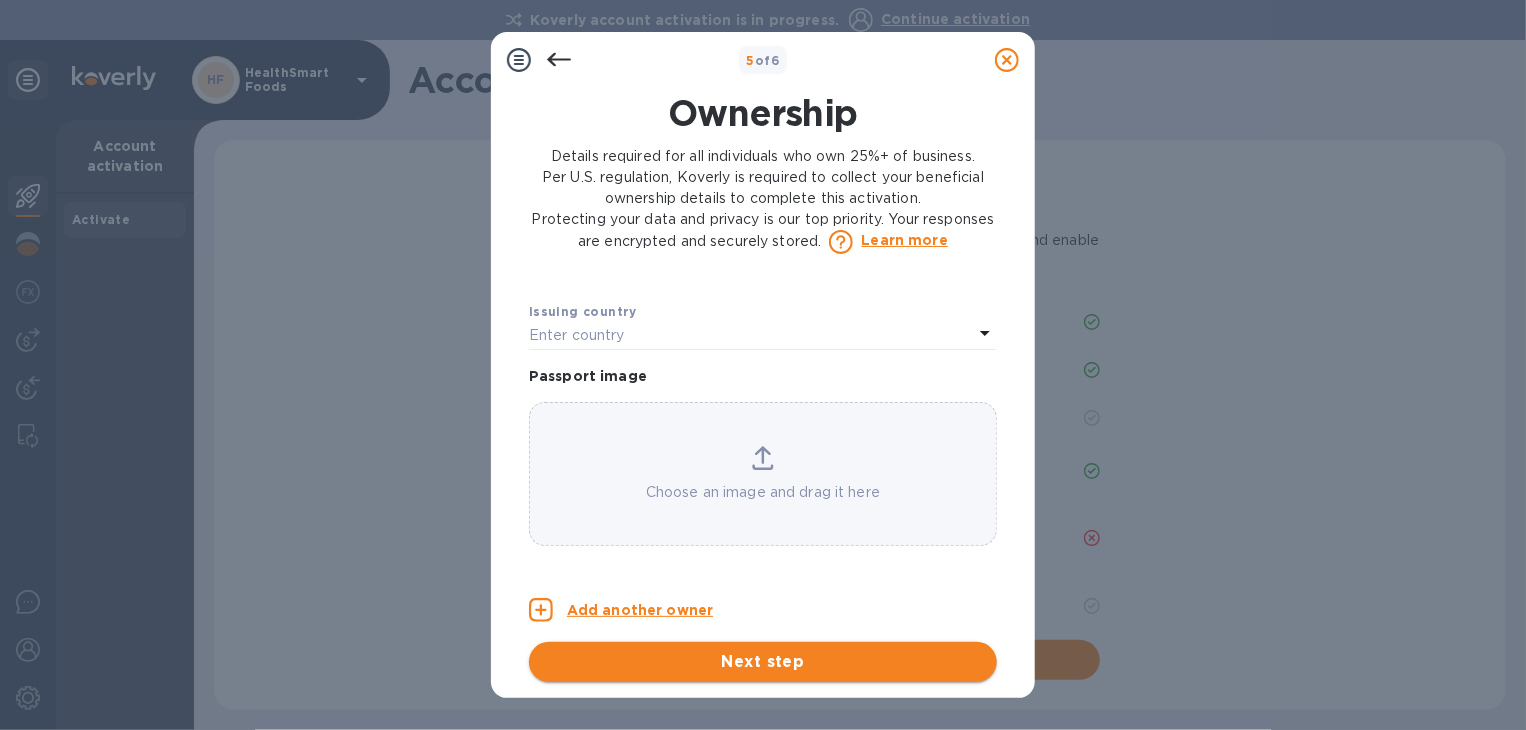 type on "***63" 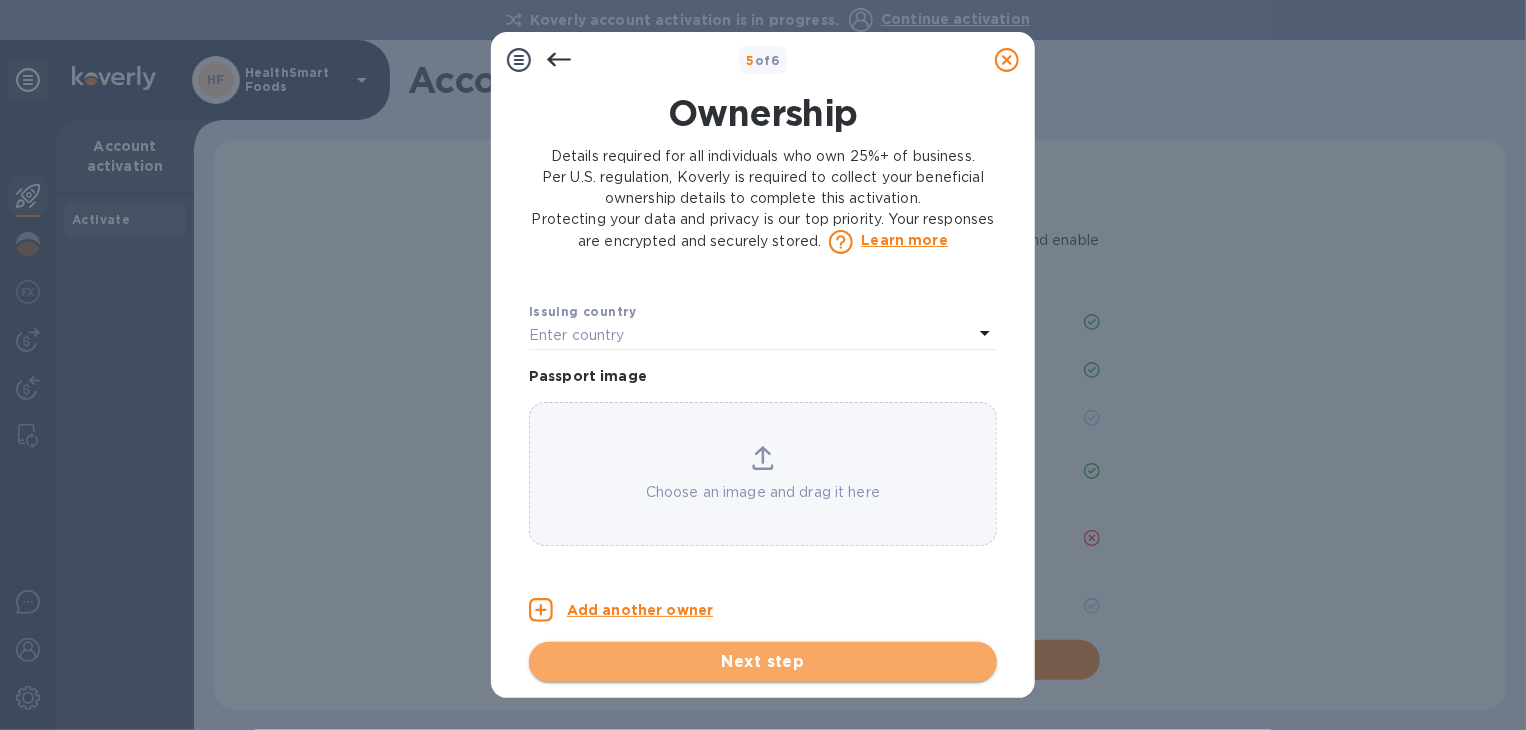 click on "Next step" at bounding box center (763, 662) 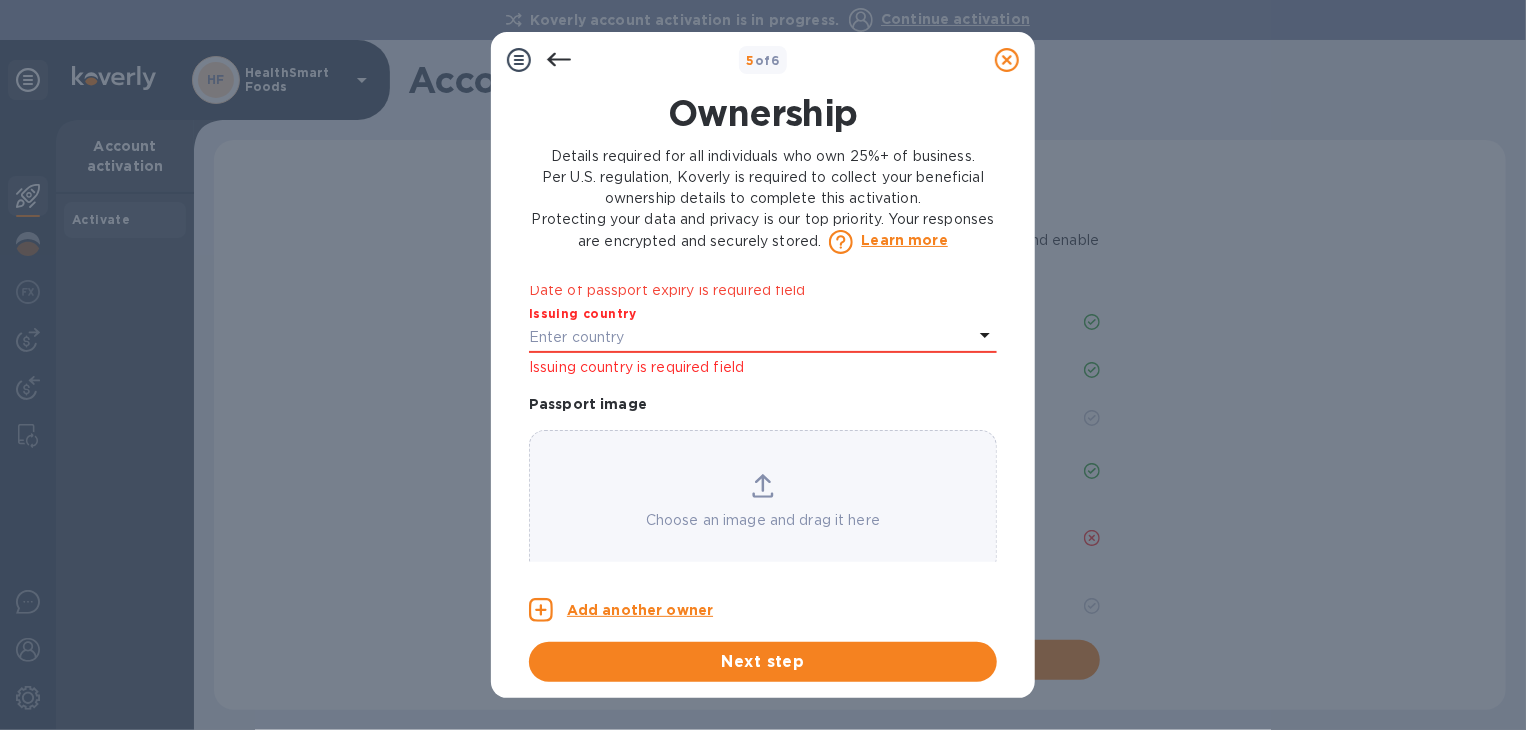 scroll, scrollTop: 1570, scrollLeft: 0, axis: vertical 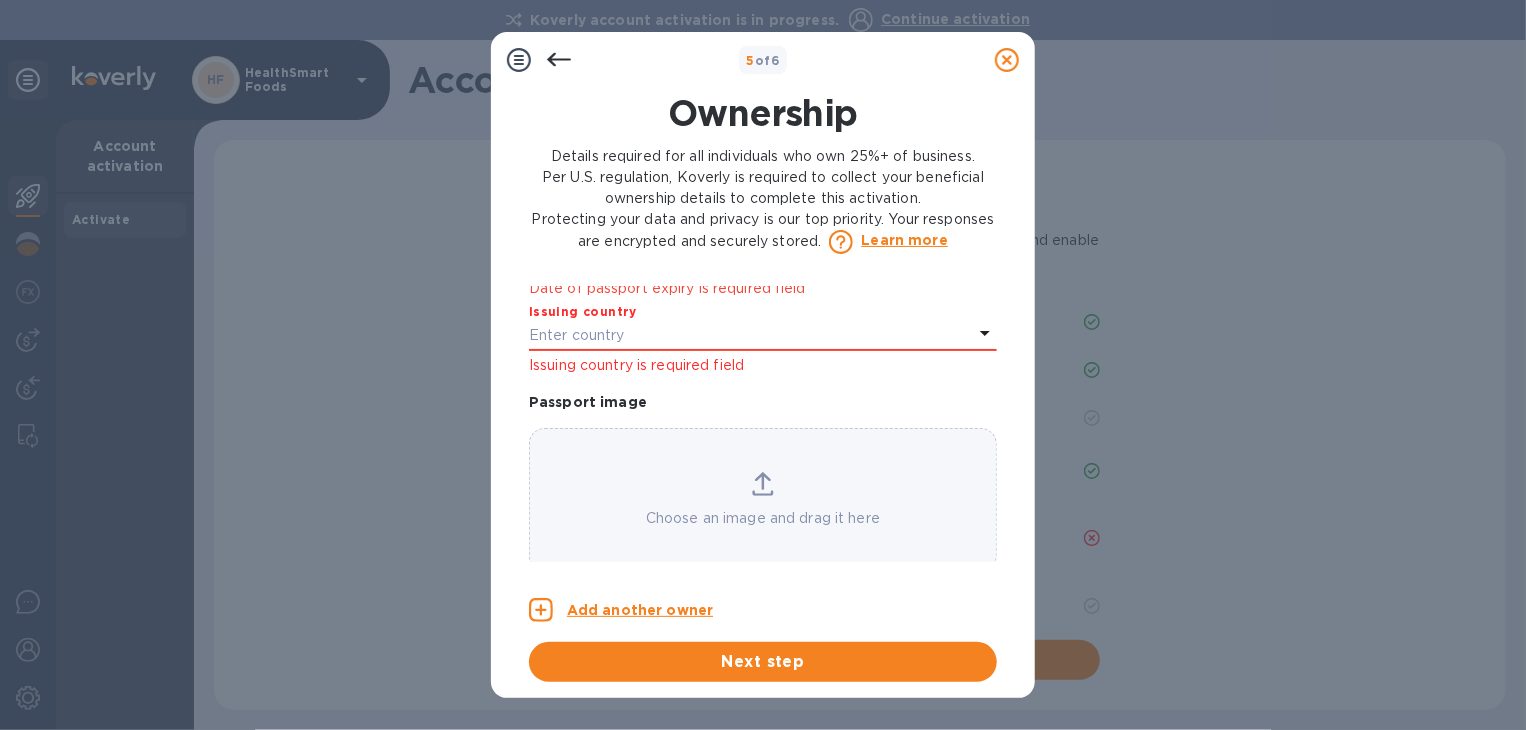 click on "Enter country" at bounding box center [577, 335] 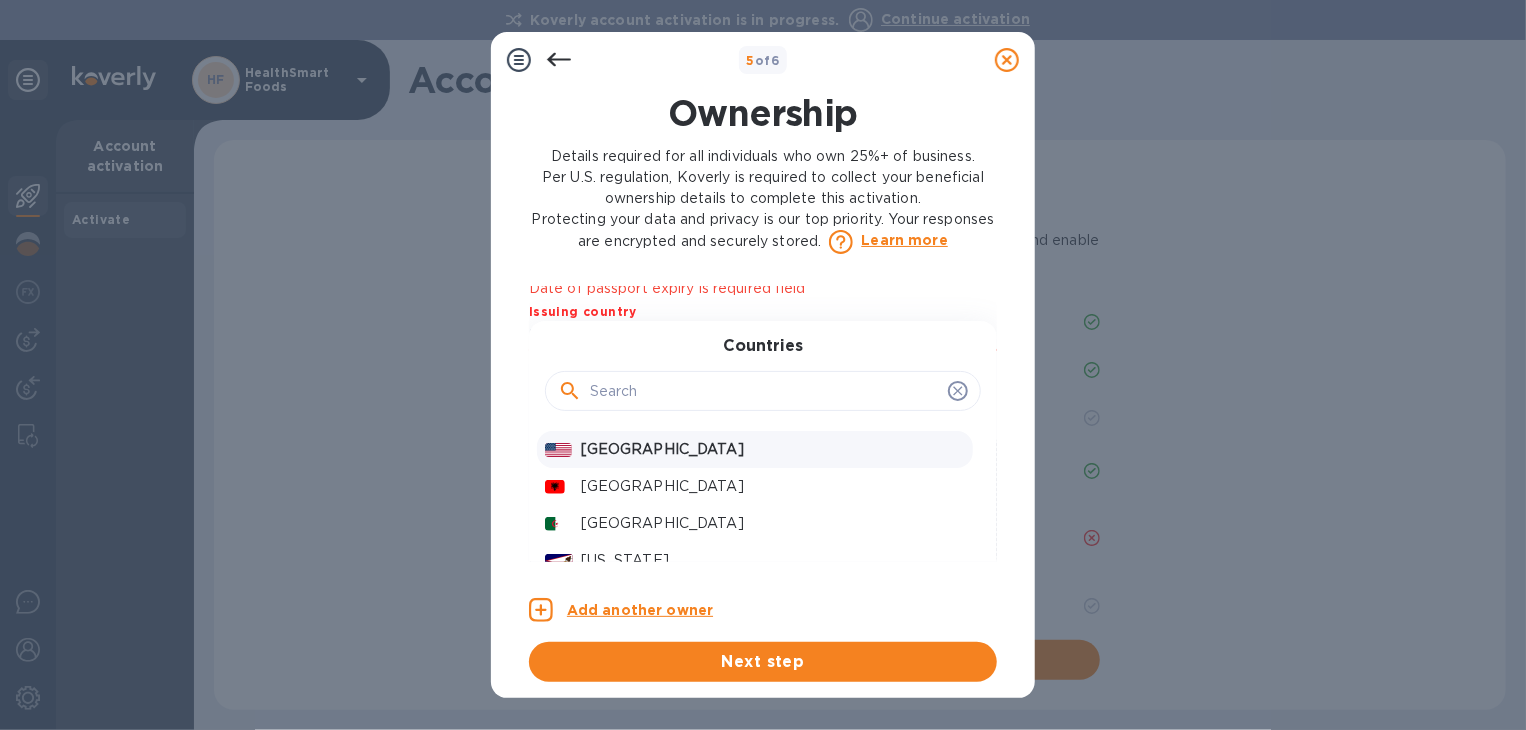 click on "[GEOGRAPHIC_DATA]" at bounding box center [773, 449] 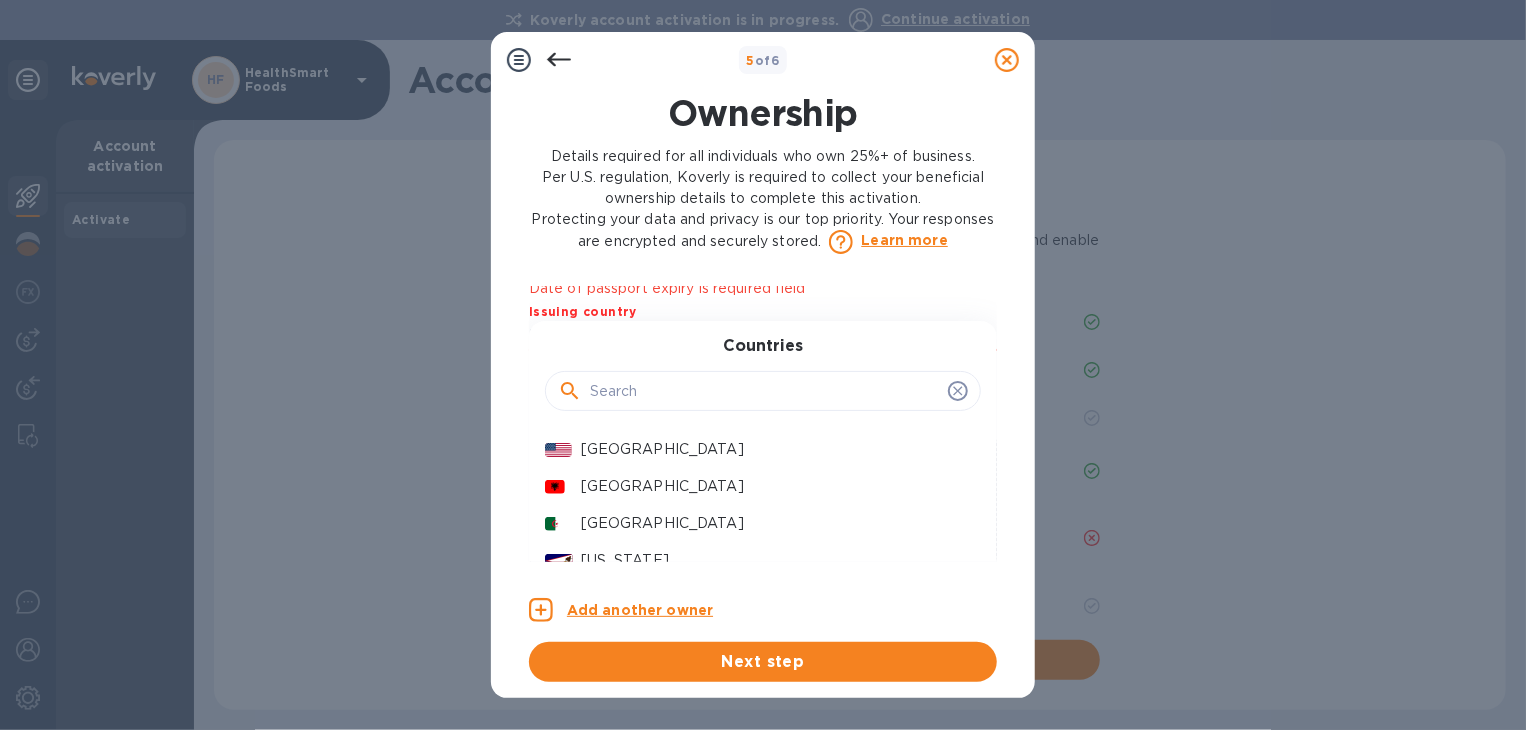 scroll, scrollTop: 1519, scrollLeft: 0, axis: vertical 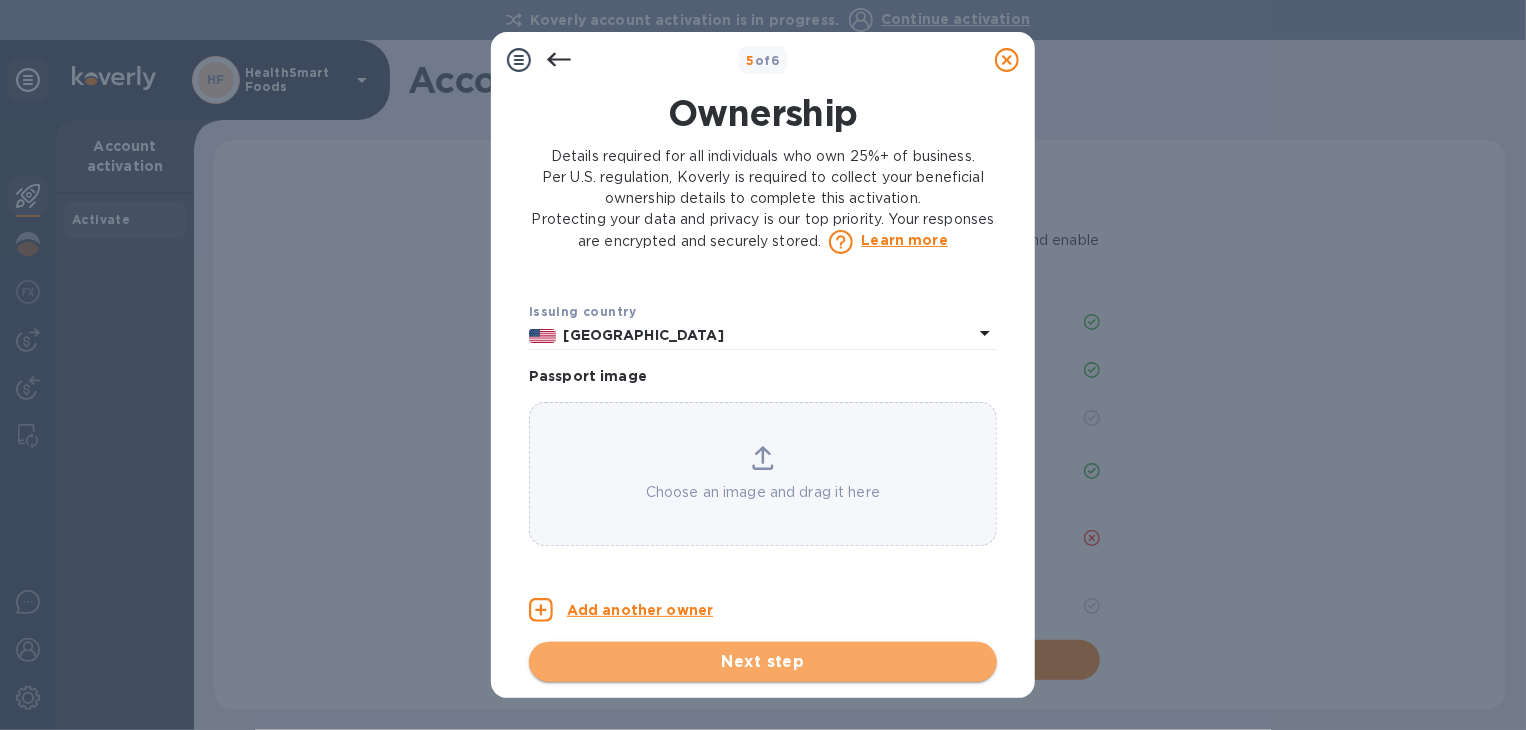 click on "Next step" at bounding box center (763, 662) 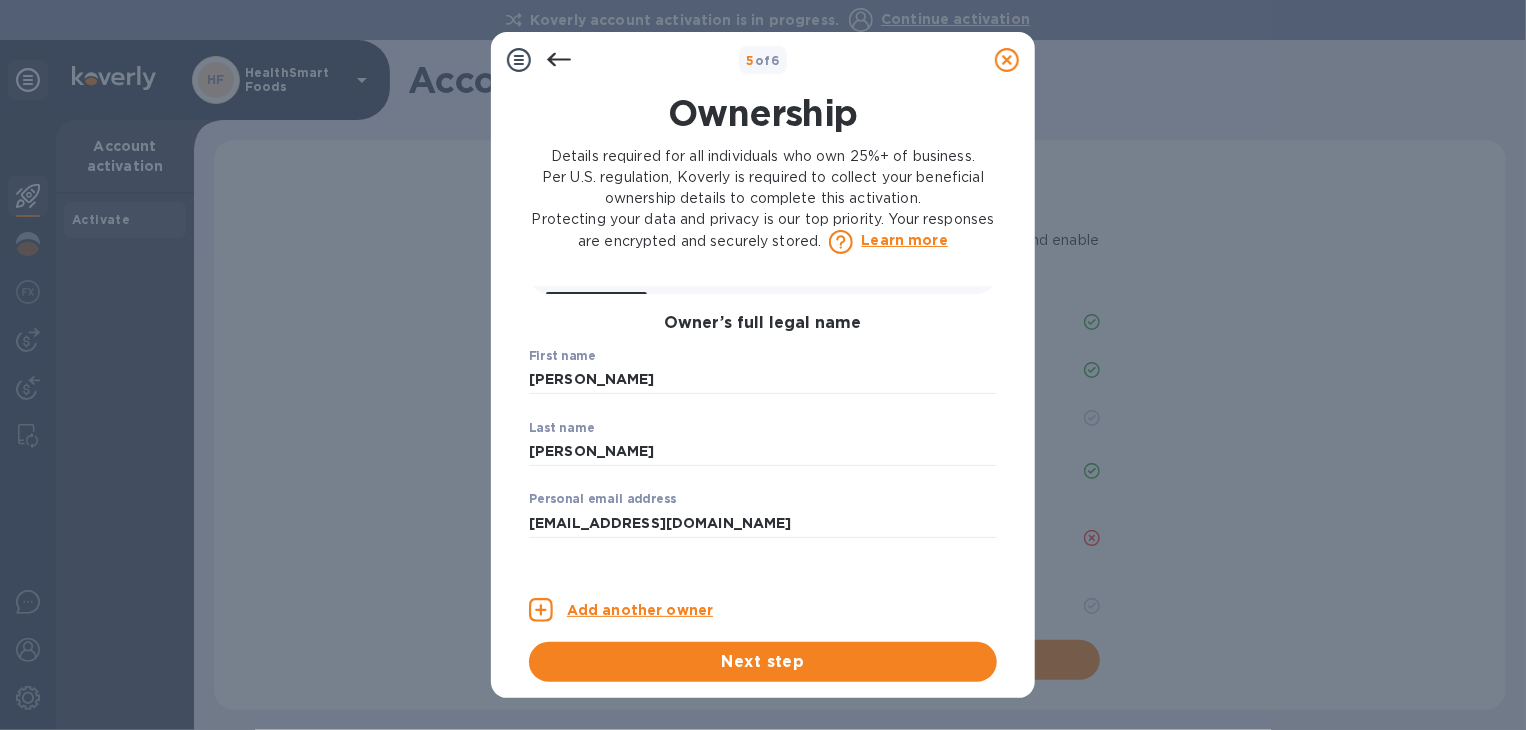 scroll, scrollTop: 0, scrollLeft: 0, axis: both 